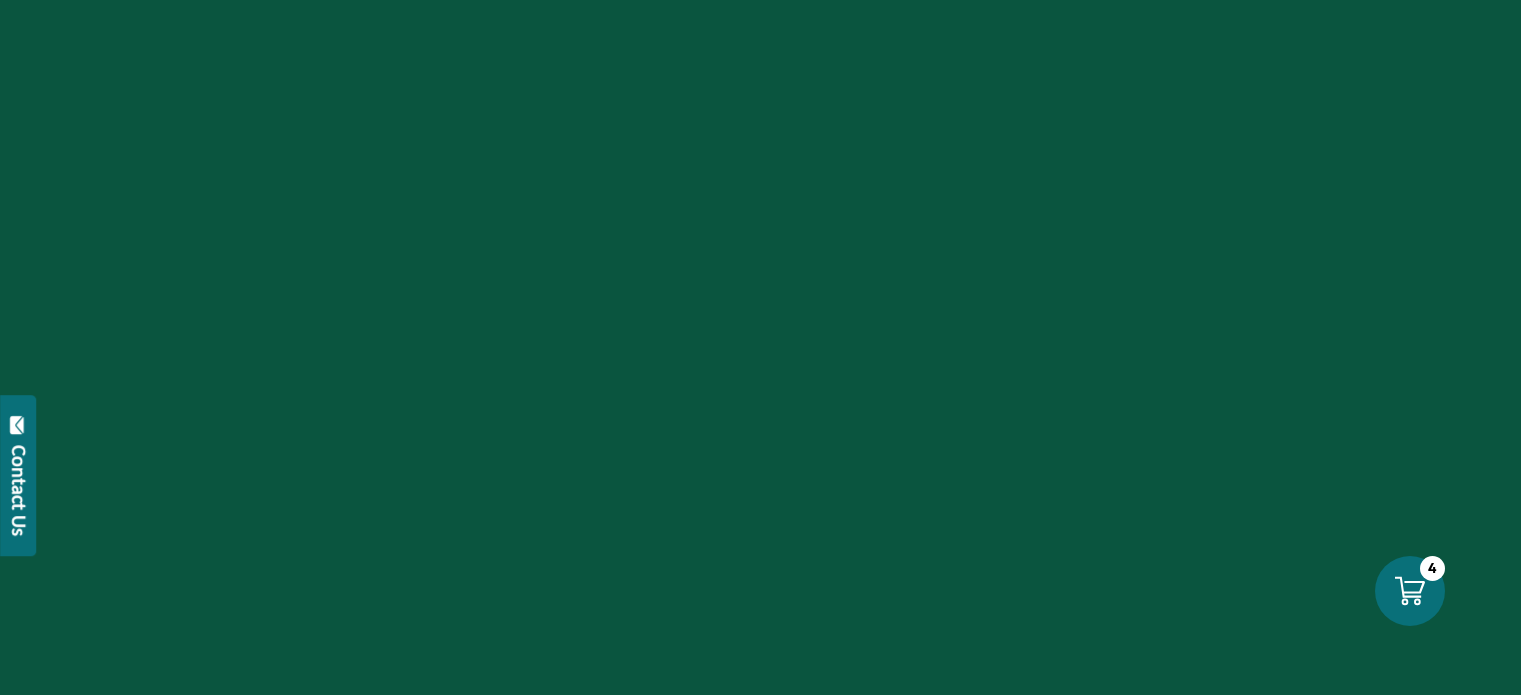 scroll, scrollTop: 0, scrollLeft: 0, axis: both 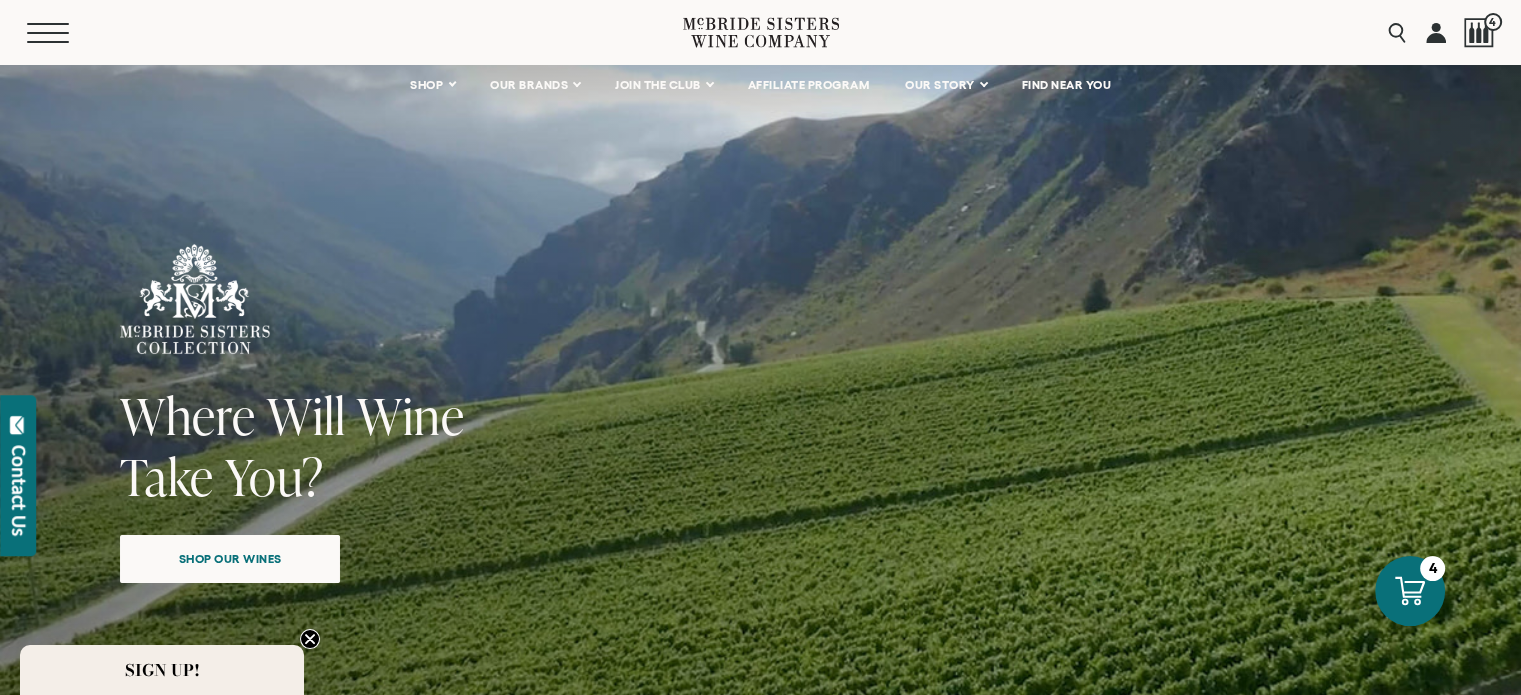 click at bounding box center [48, 42] 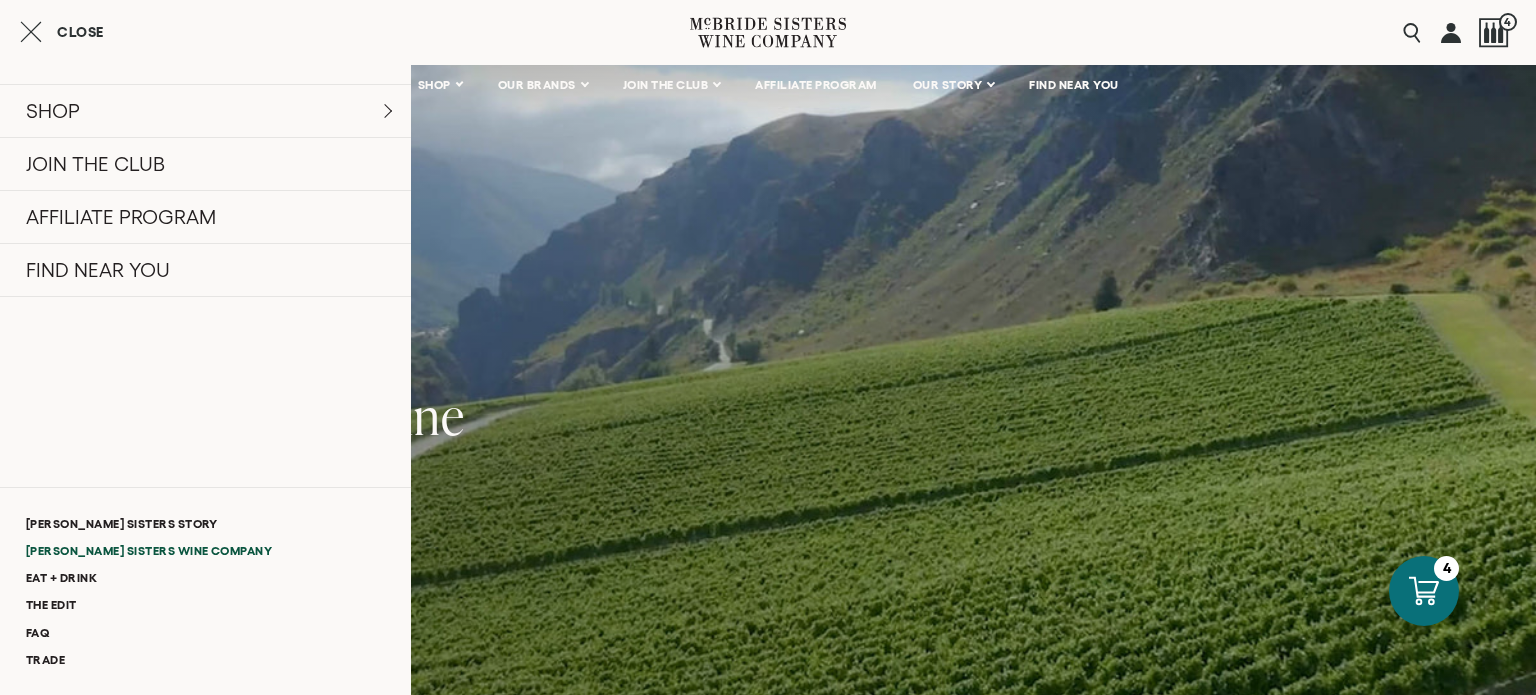 click on "[PERSON_NAME] Sisters Wine Company" at bounding box center [205, 550] 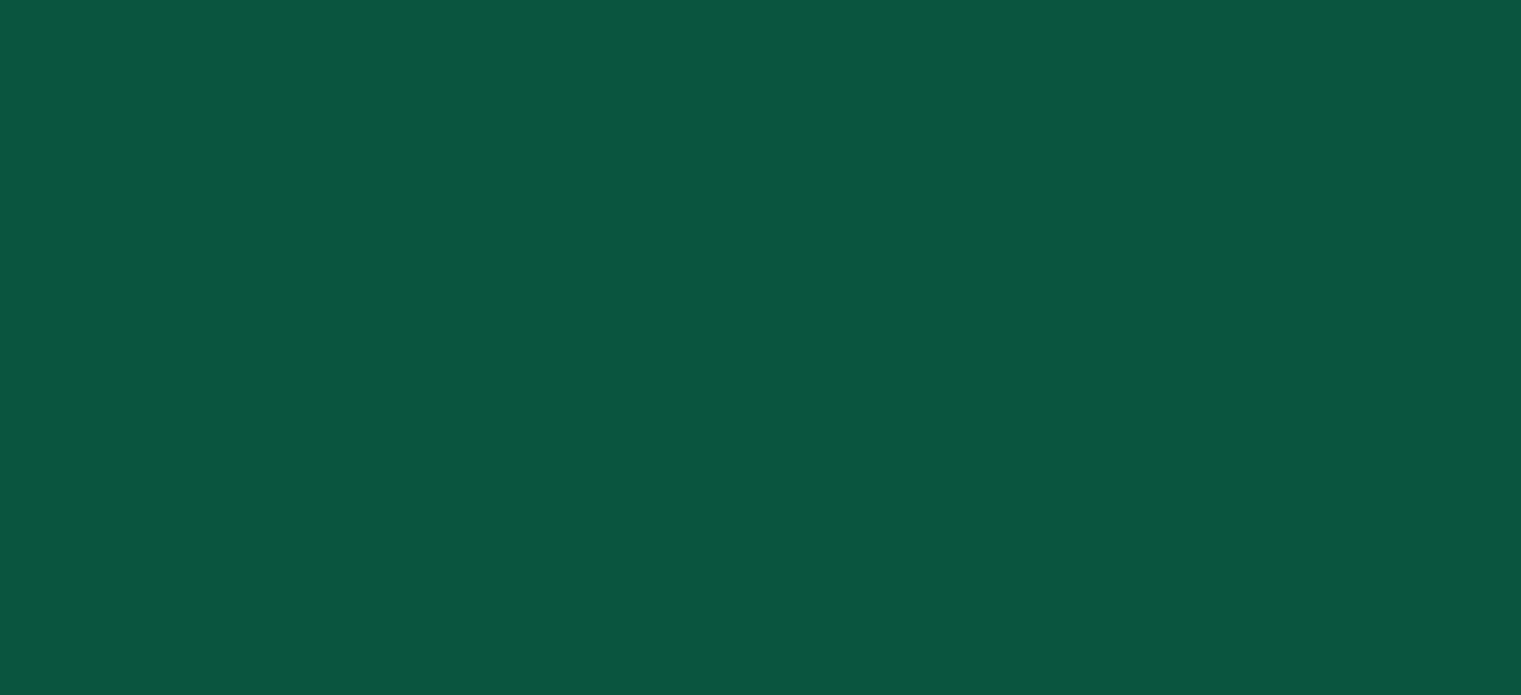 scroll, scrollTop: 0, scrollLeft: 0, axis: both 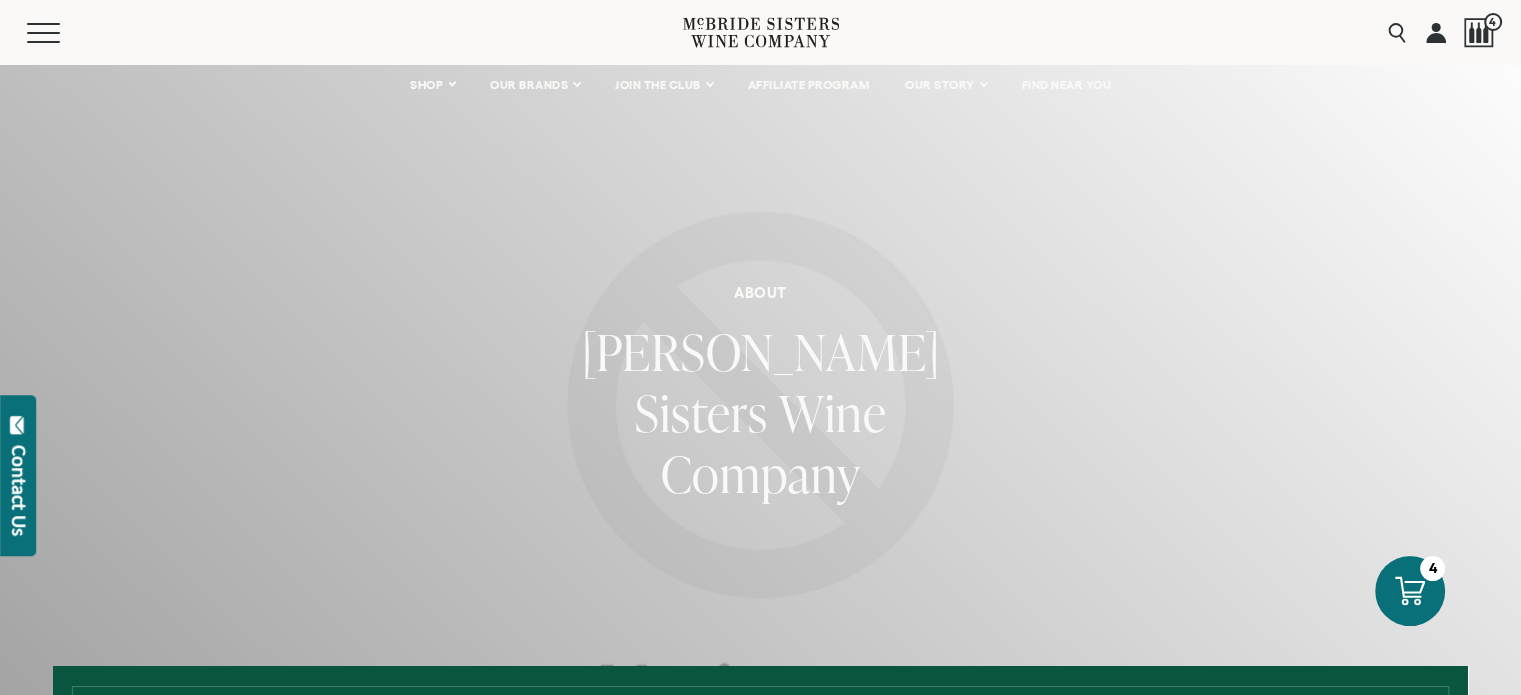 drag, startPoint x: 896, startPoint y: 97, endPoint x: 1149, endPoint y: 39, distance: 259.56308 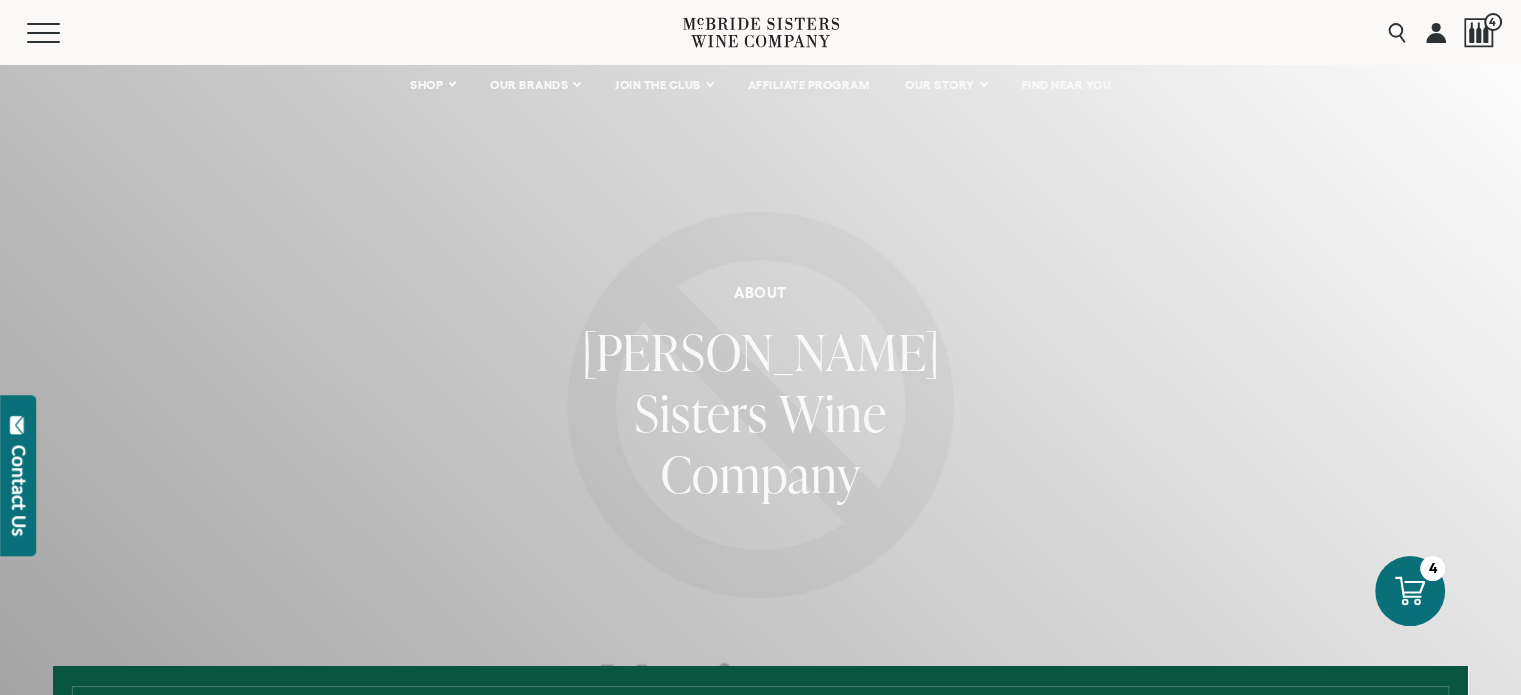click on "Menu
Search
4" at bounding box center [760, 32] 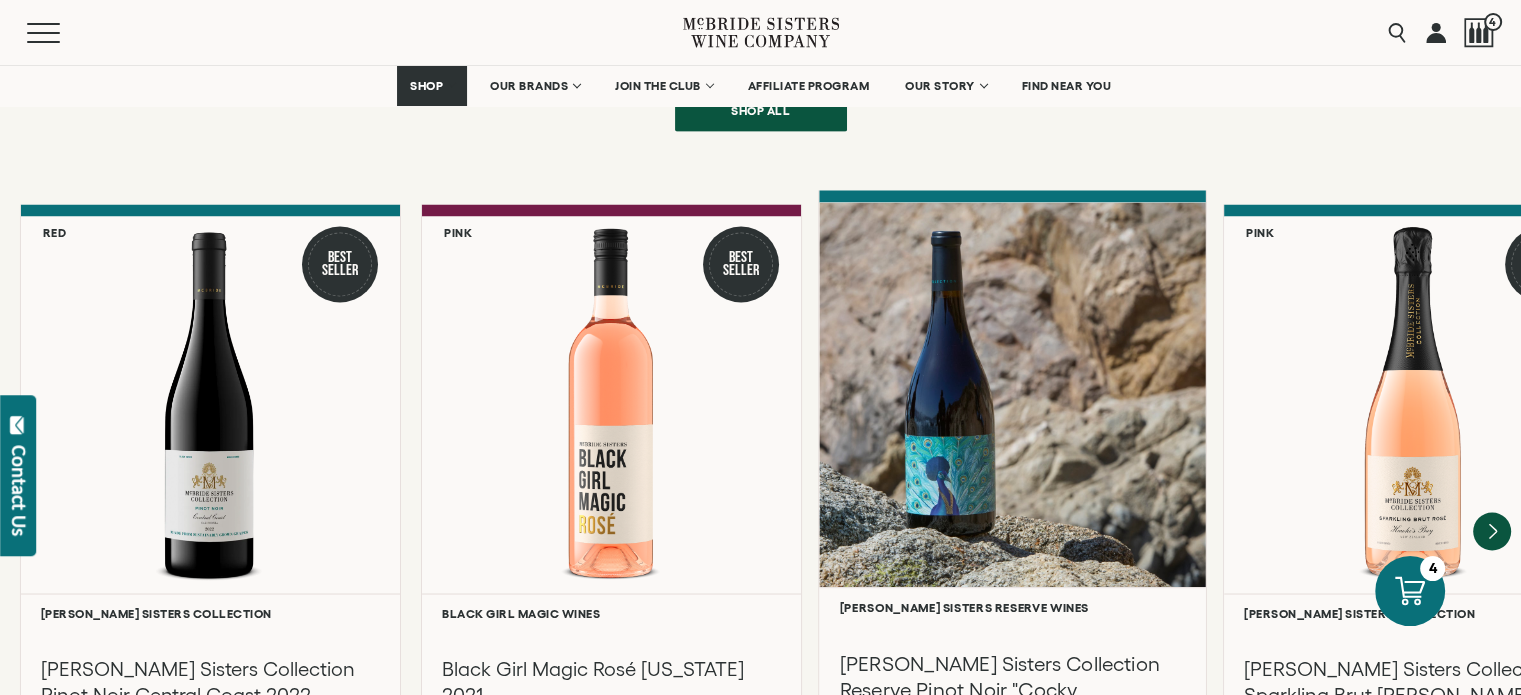 scroll, scrollTop: 3700, scrollLeft: 0, axis: vertical 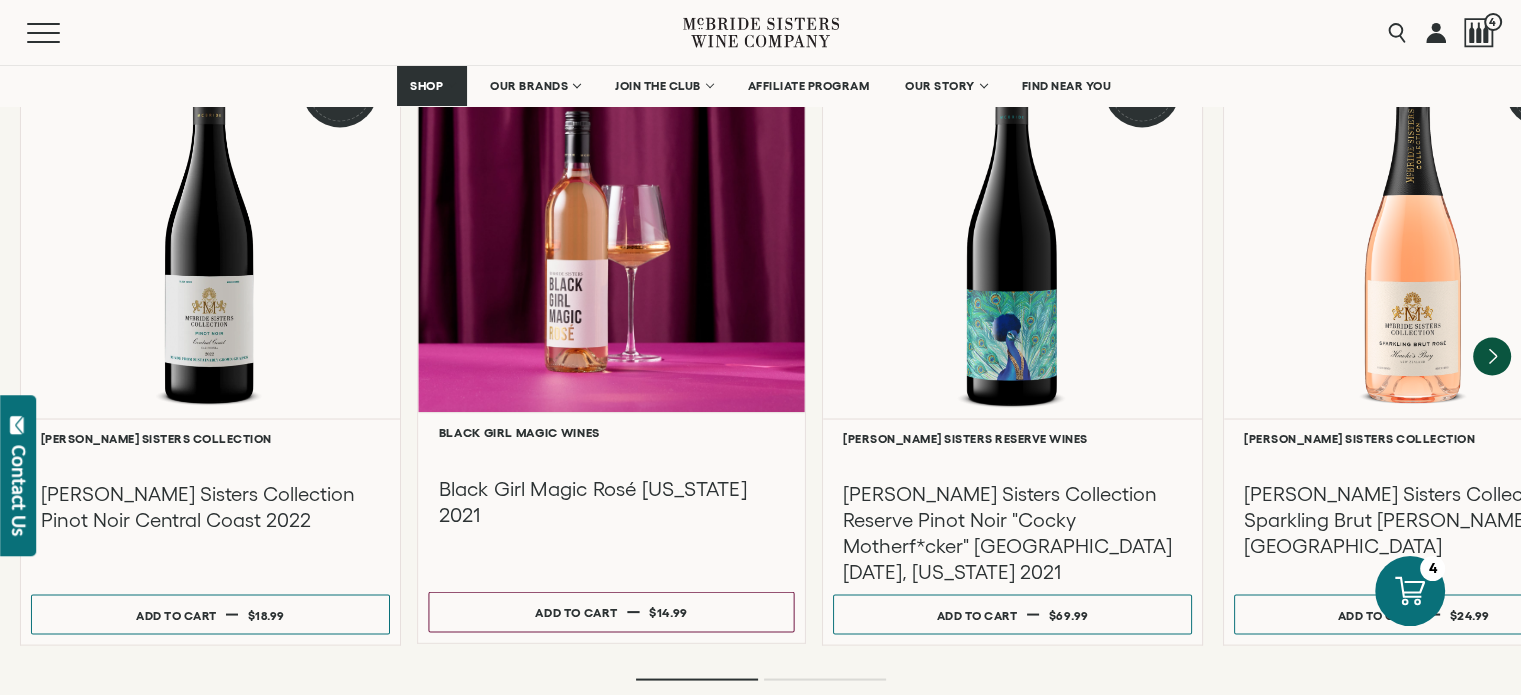 click at bounding box center [611, 219] 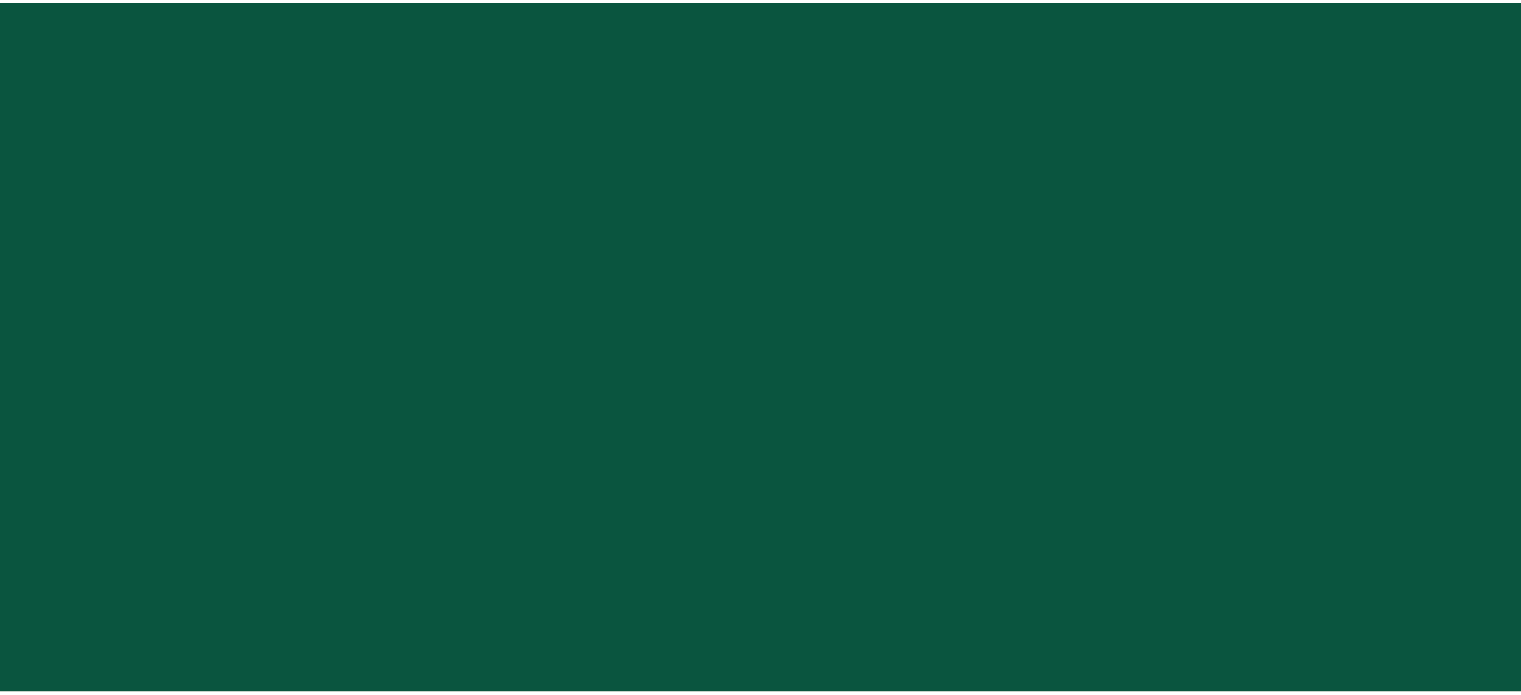 scroll, scrollTop: 0, scrollLeft: 0, axis: both 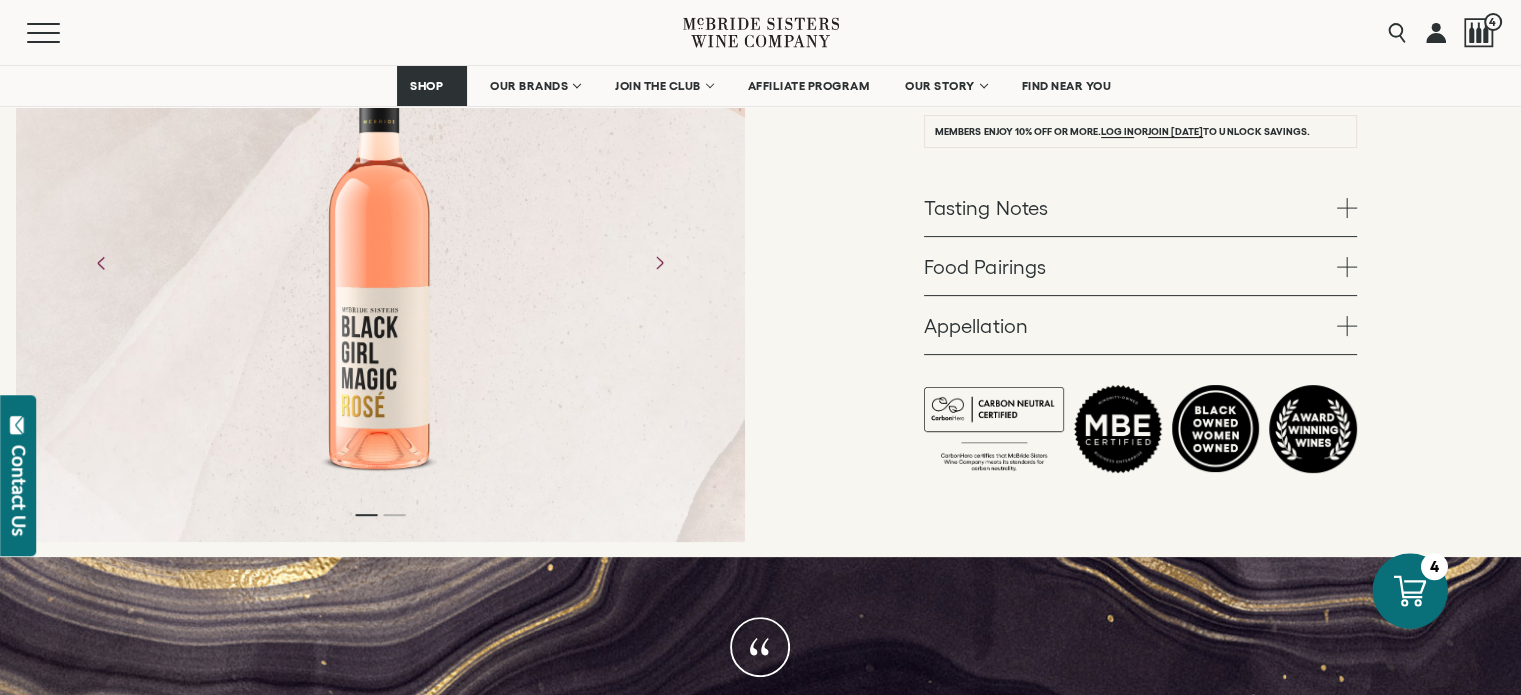click 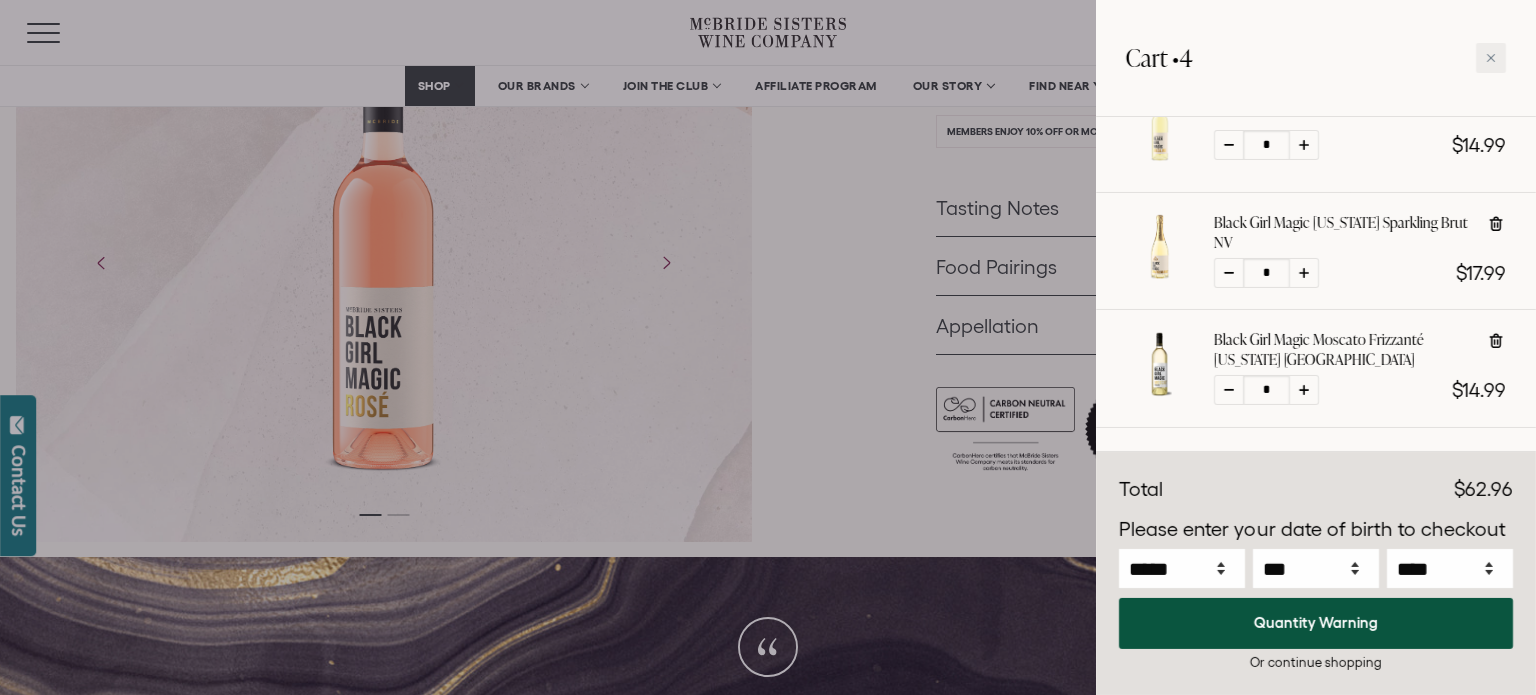 scroll, scrollTop: 391, scrollLeft: 0, axis: vertical 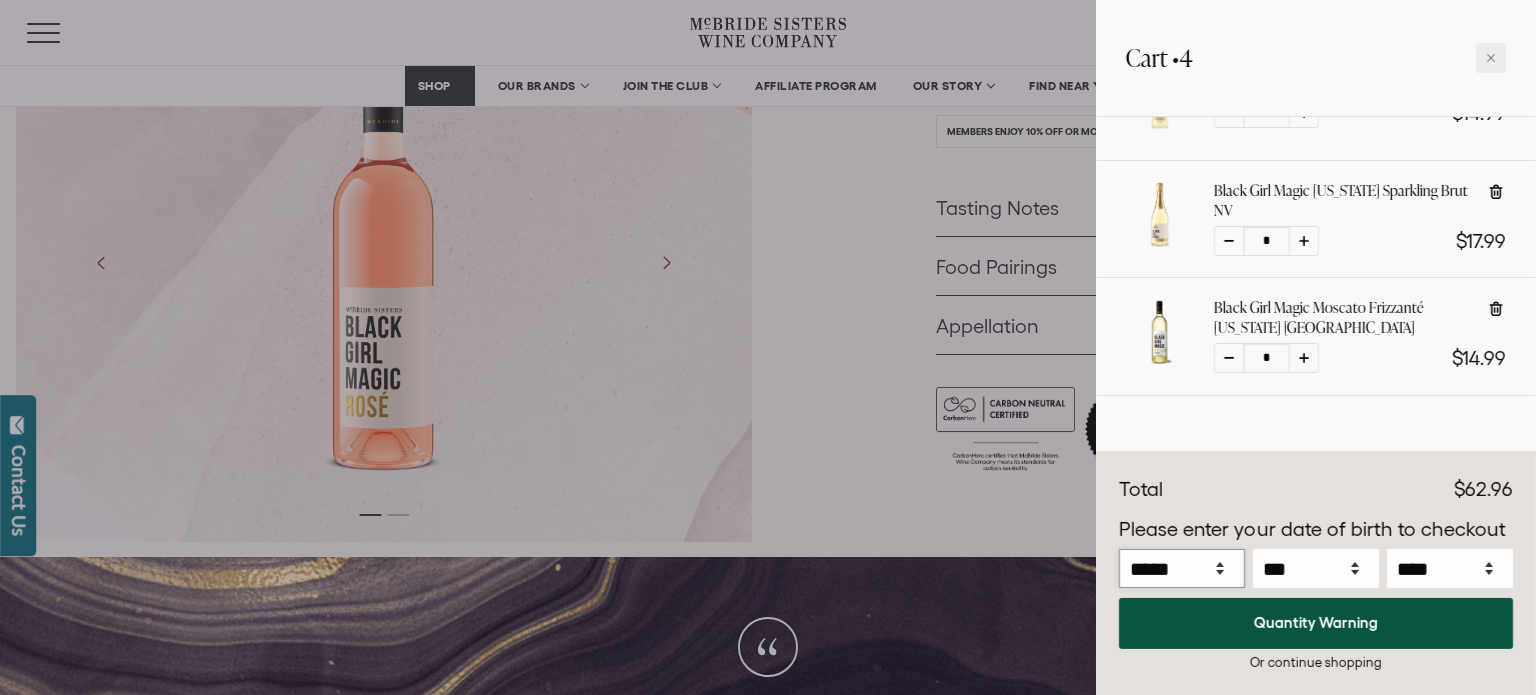 click on "*****
***
***
***
***
***
***
***
***
***
***
***
***" at bounding box center (1182, 568) 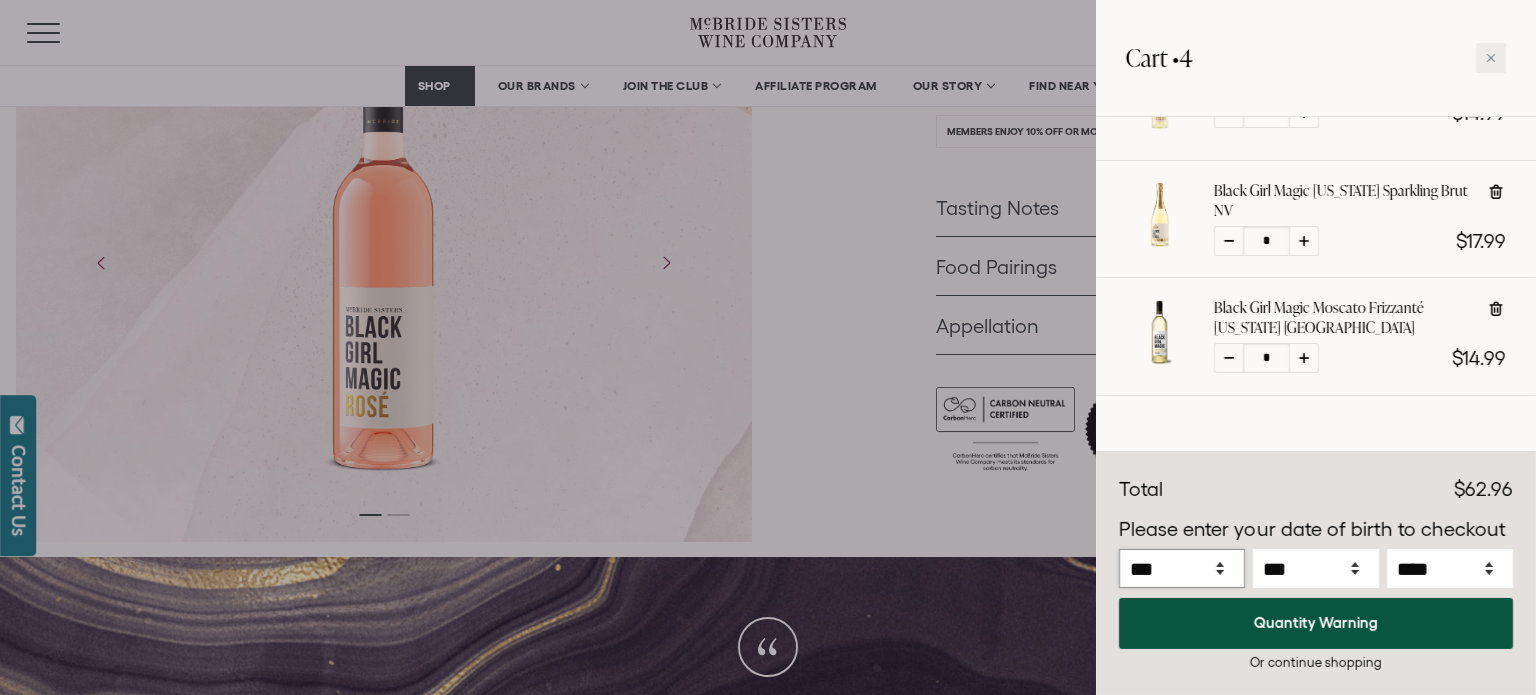 click on "*****
***
***
***
***
***
***
***
***
***
***
***
***" at bounding box center [1182, 568] 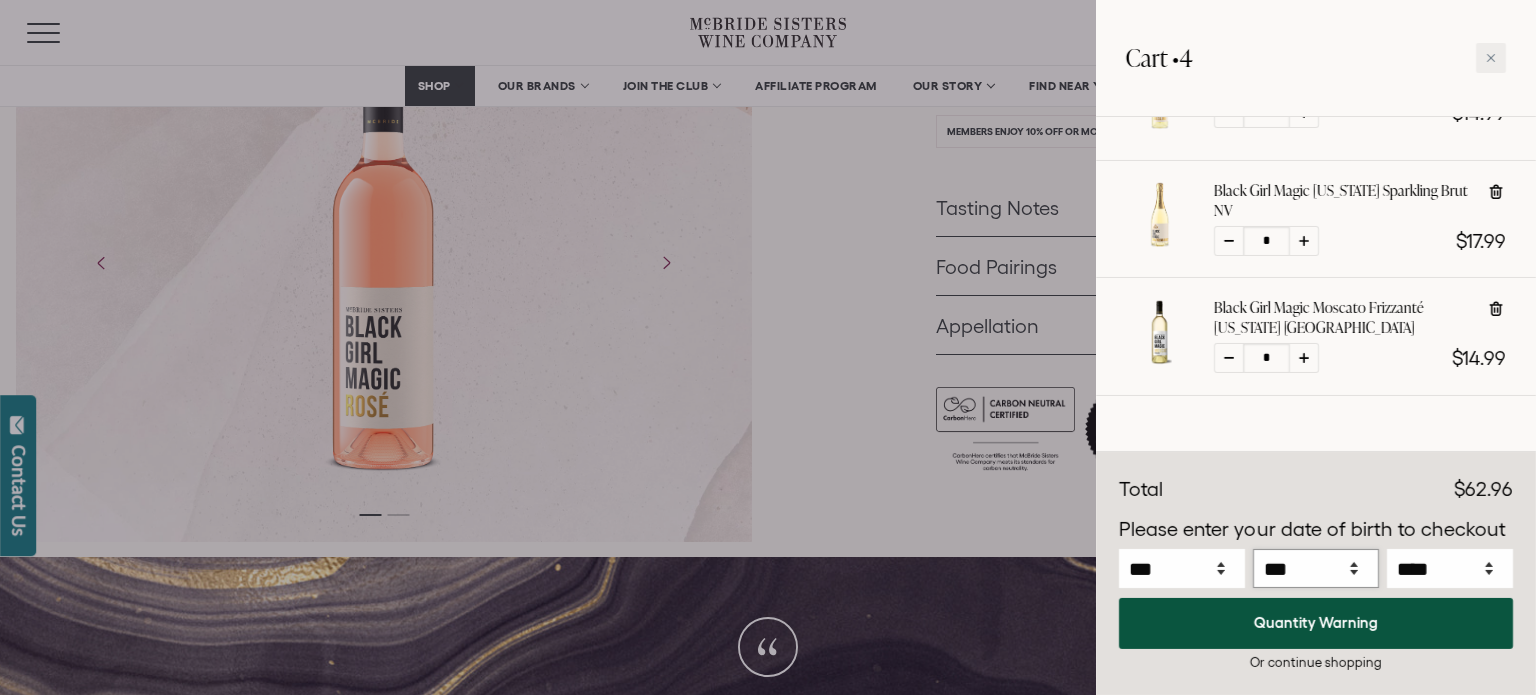 click on "***
*
*
*
*
*
*
*
*
*
**
**
**
**
**
**
**
**
**
**
**
**
**
**
**
**
**
**
**
**
**
**" at bounding box center [1316, 568] 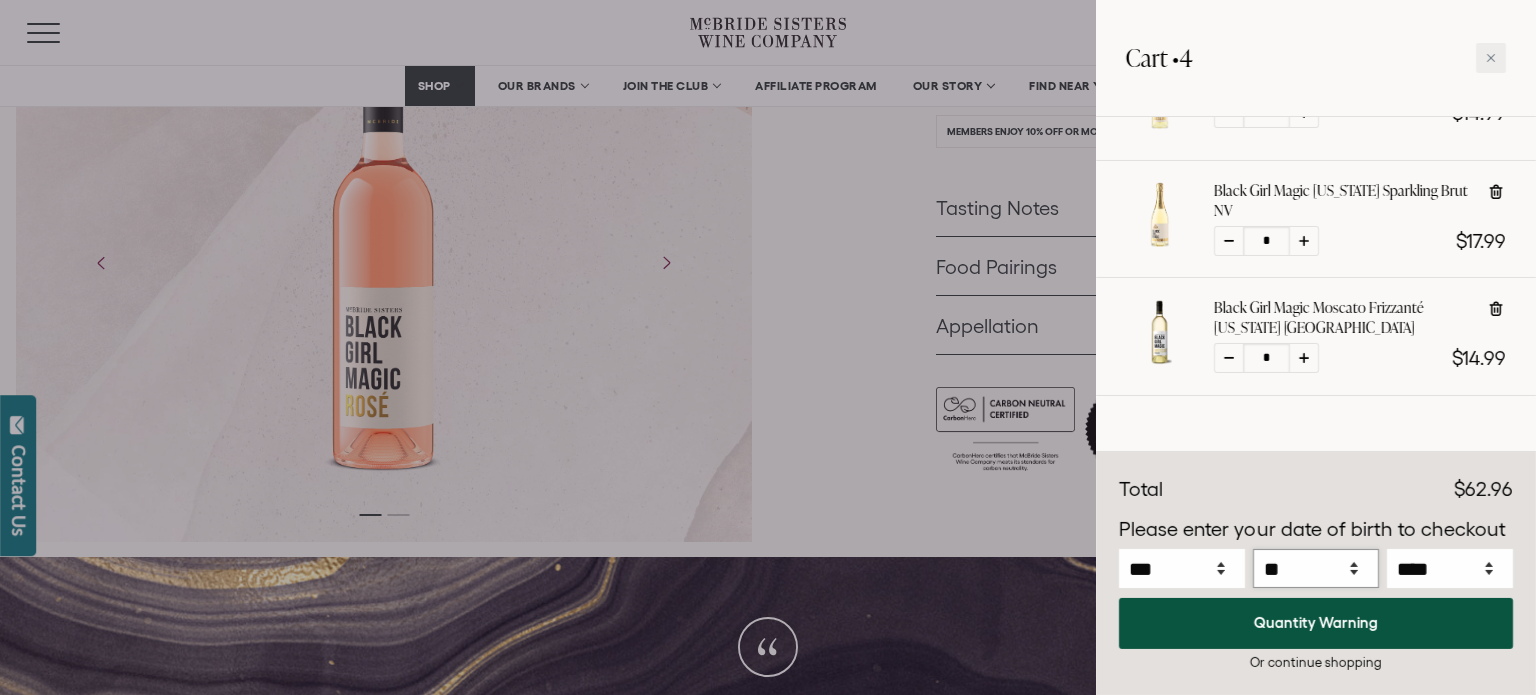 click on "***
*
*
*
*
*
*
*
*
*
**
**
**
**
**
**
**
**
**
**
**
**
**
**
**
**
**
**
**
**
**
**" at bounding box center (1316, 568) 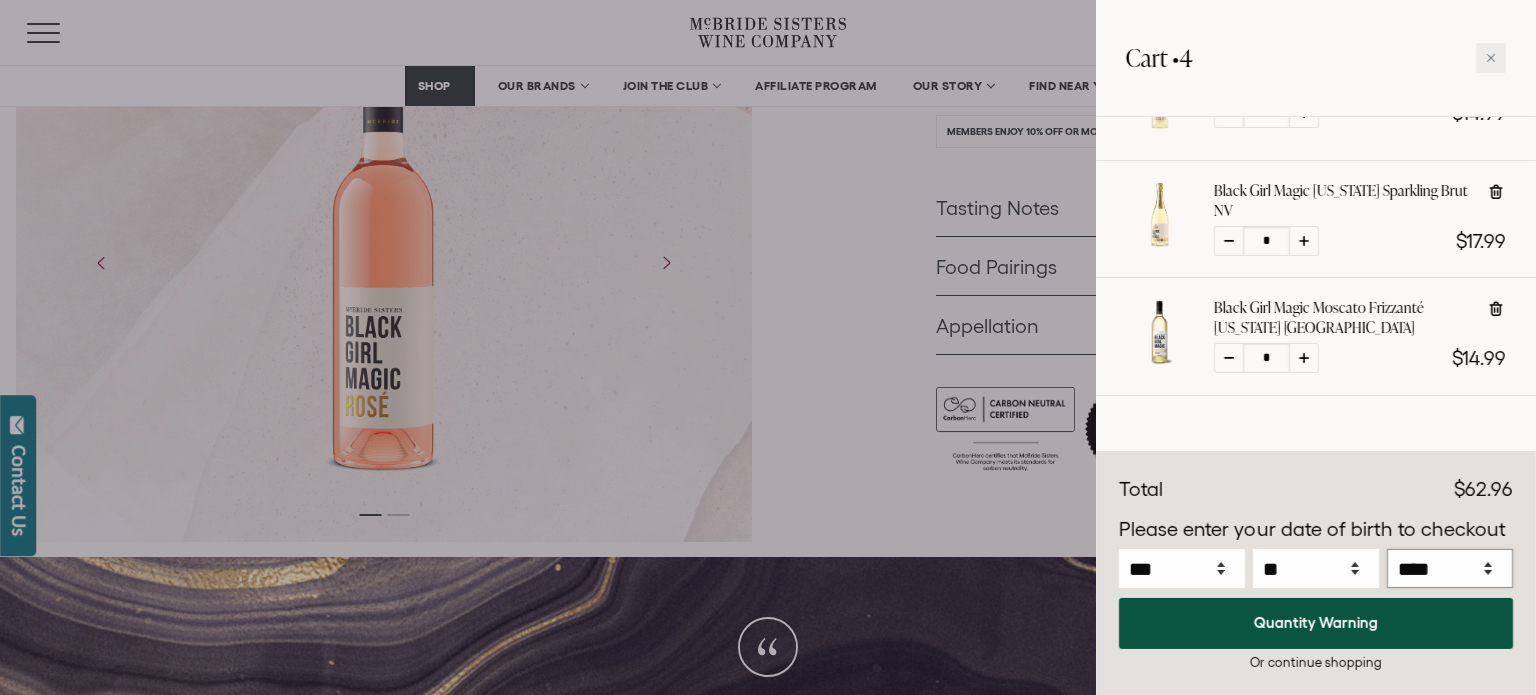 click on "****
****
****
****
****
****
****
****
****
****
****
****
****
****
****
****
****
****
****
****
****
****
****
****
****
****
****
****
****
****
****
****
**** **** **** **** ****" at bounding box center (1450, 568) 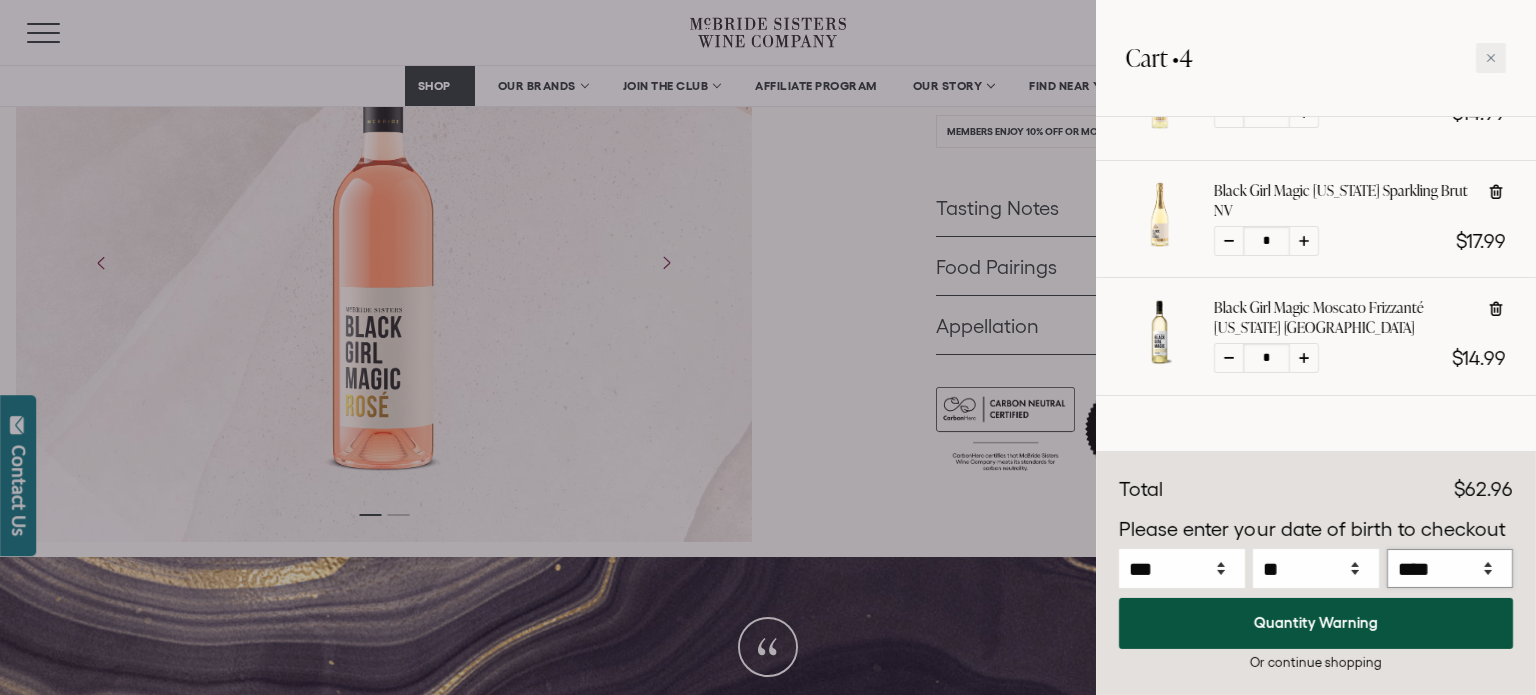 select on "****" 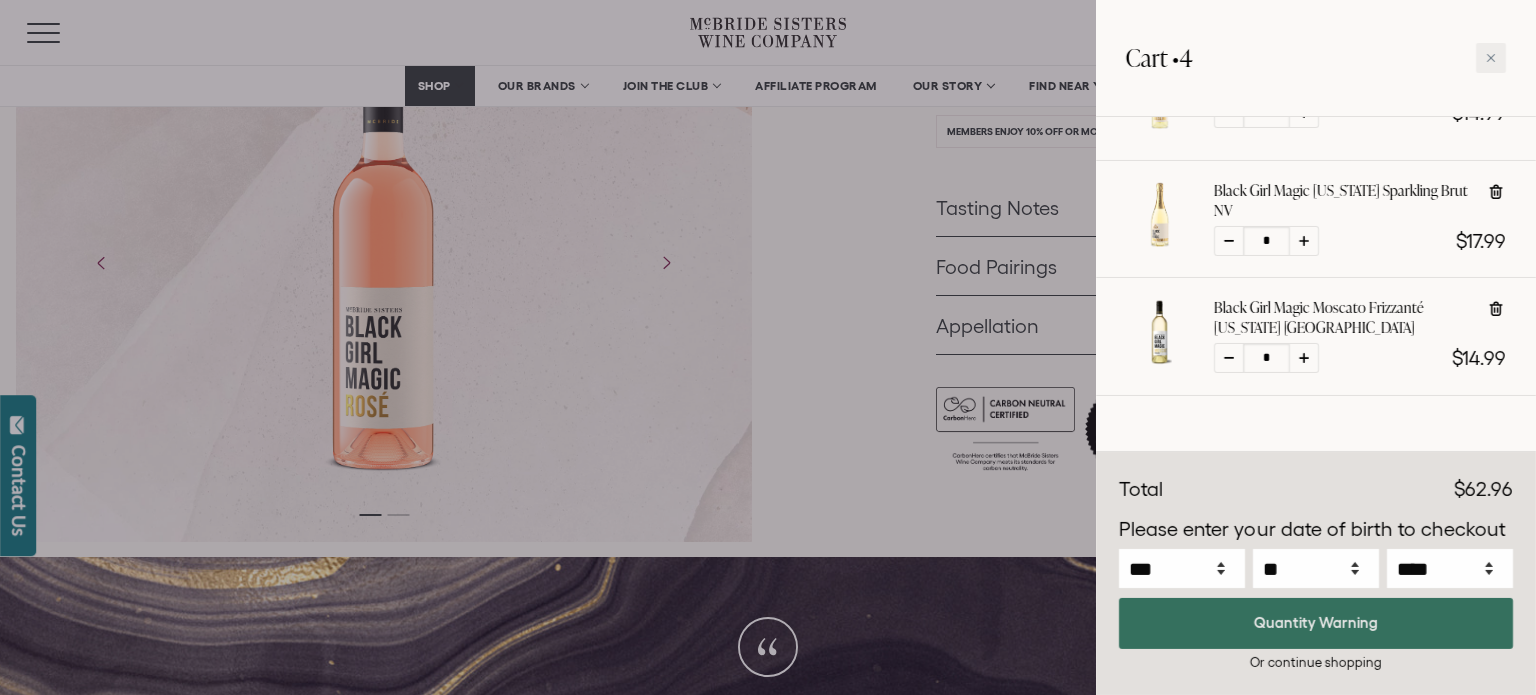click on "Quantity Warning" at bounding box center (1316, 623) 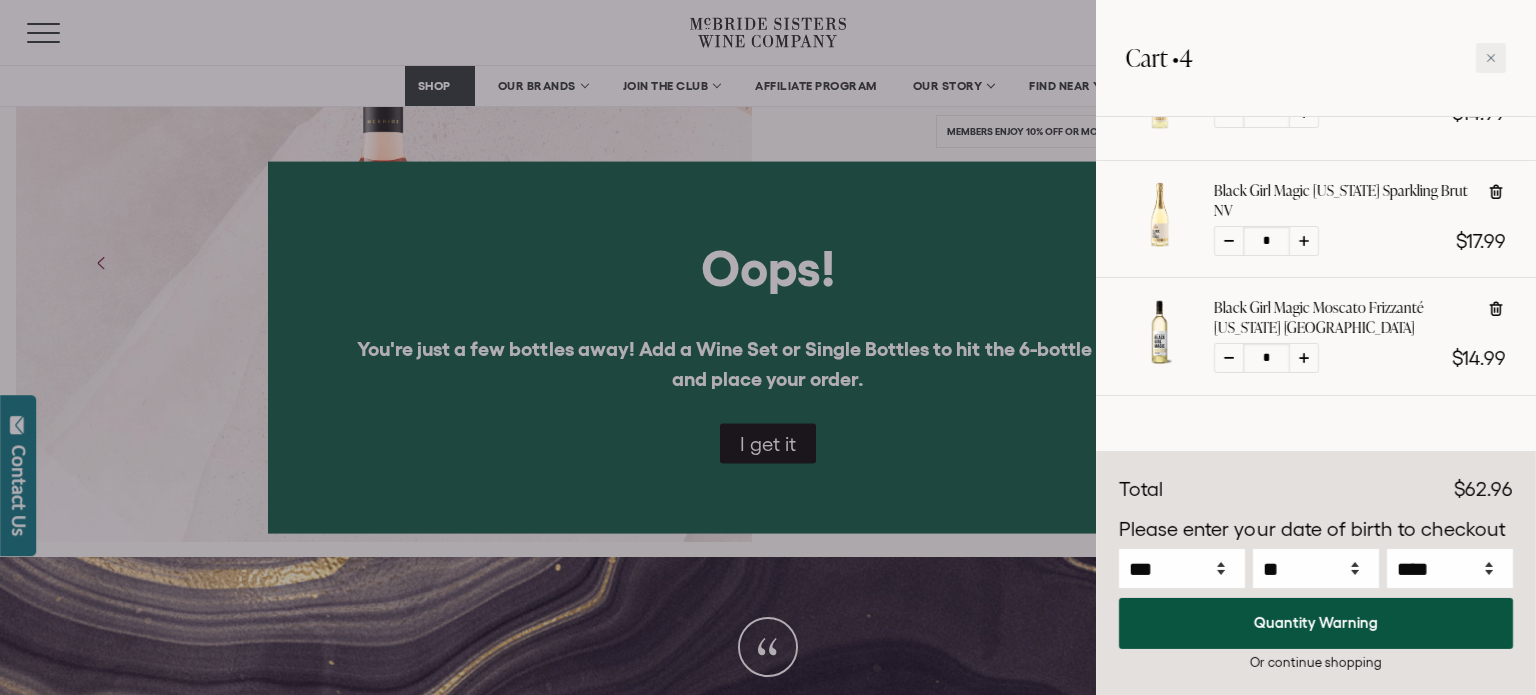click at bounding box center (768, 347) 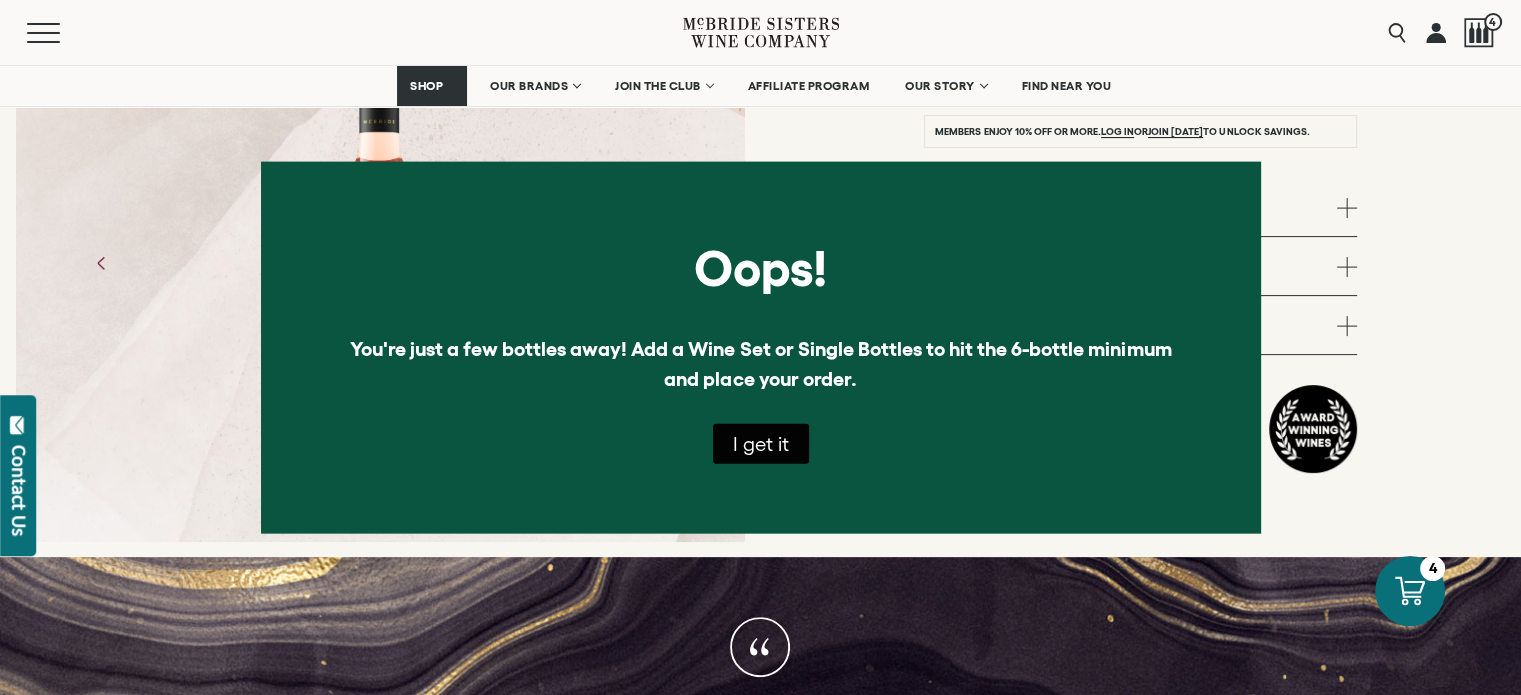 click on "I get it" at bounding box center (761, 444) 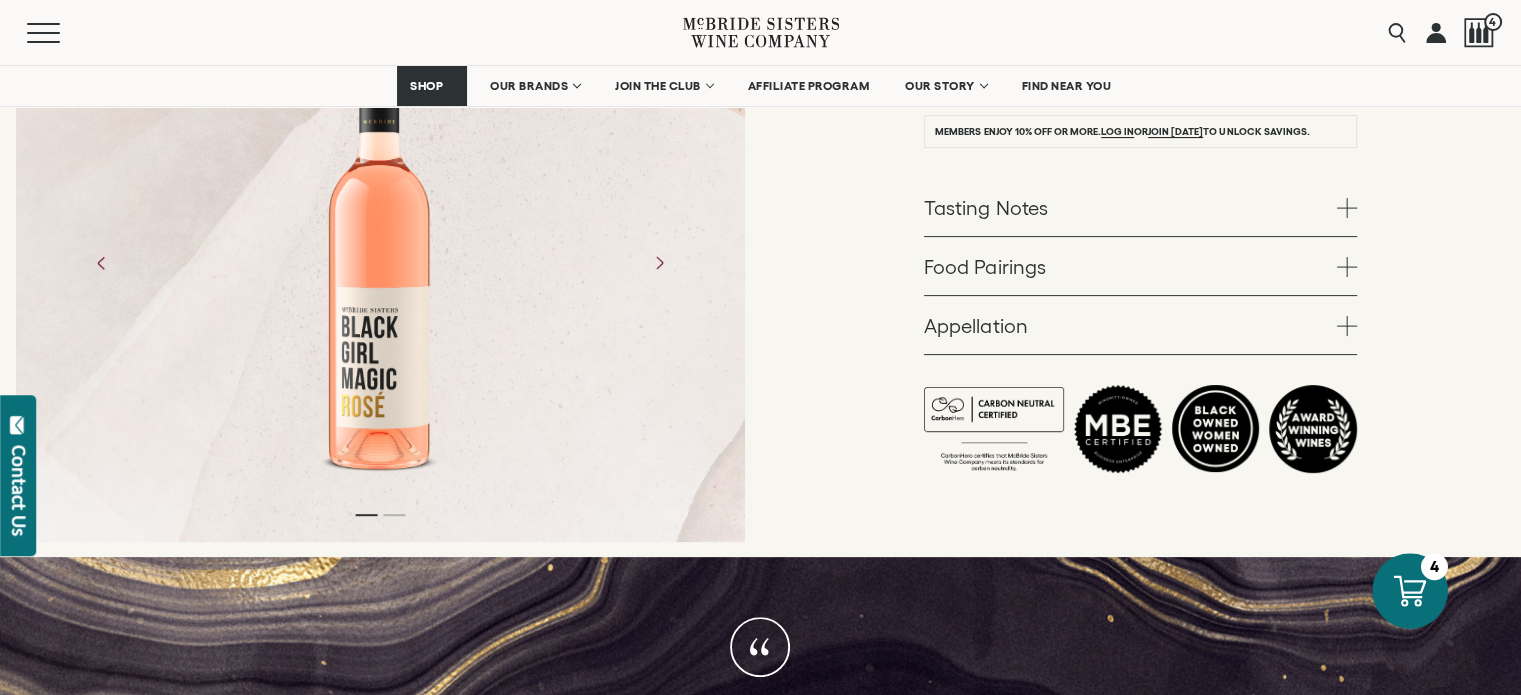 click 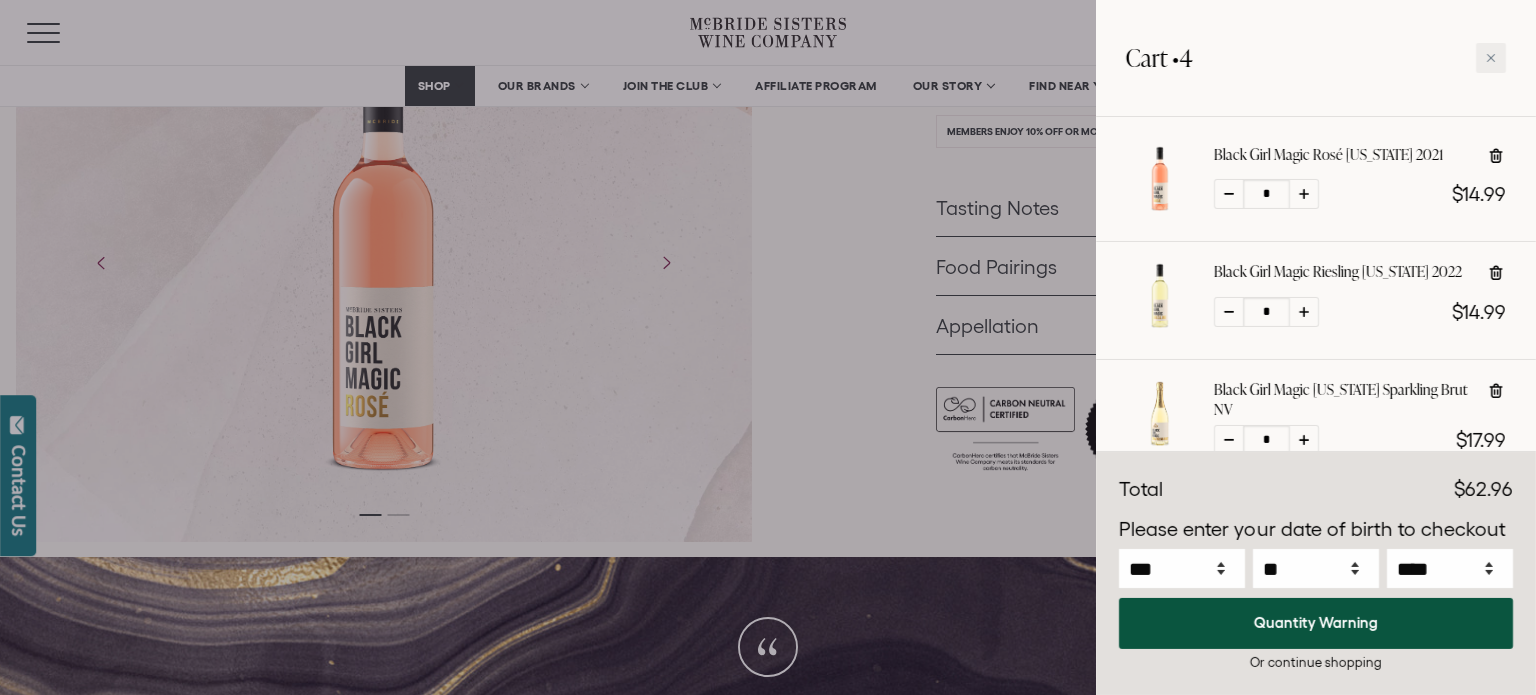 scroll, scrollTop: 91, scrollLeft: 0, axis: vertical 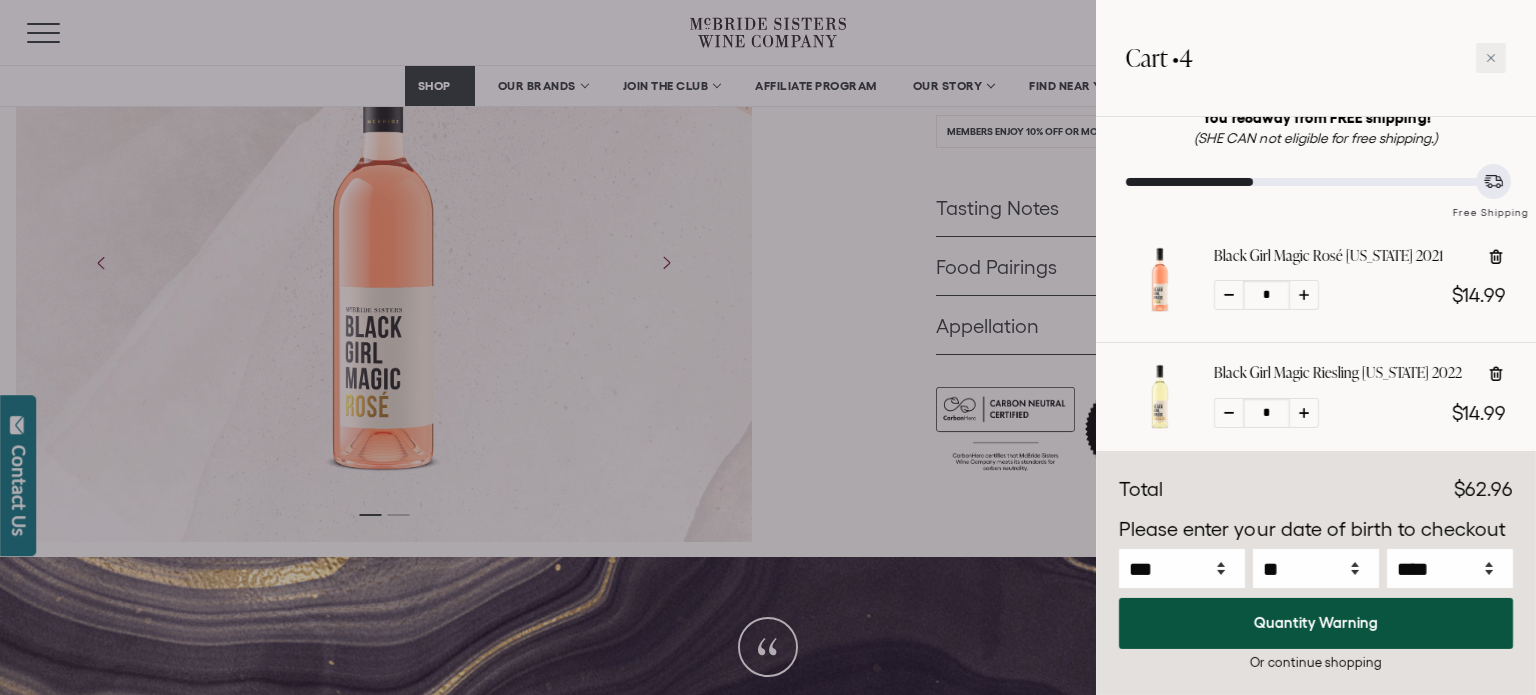 click at bounding box center [1304, 295] 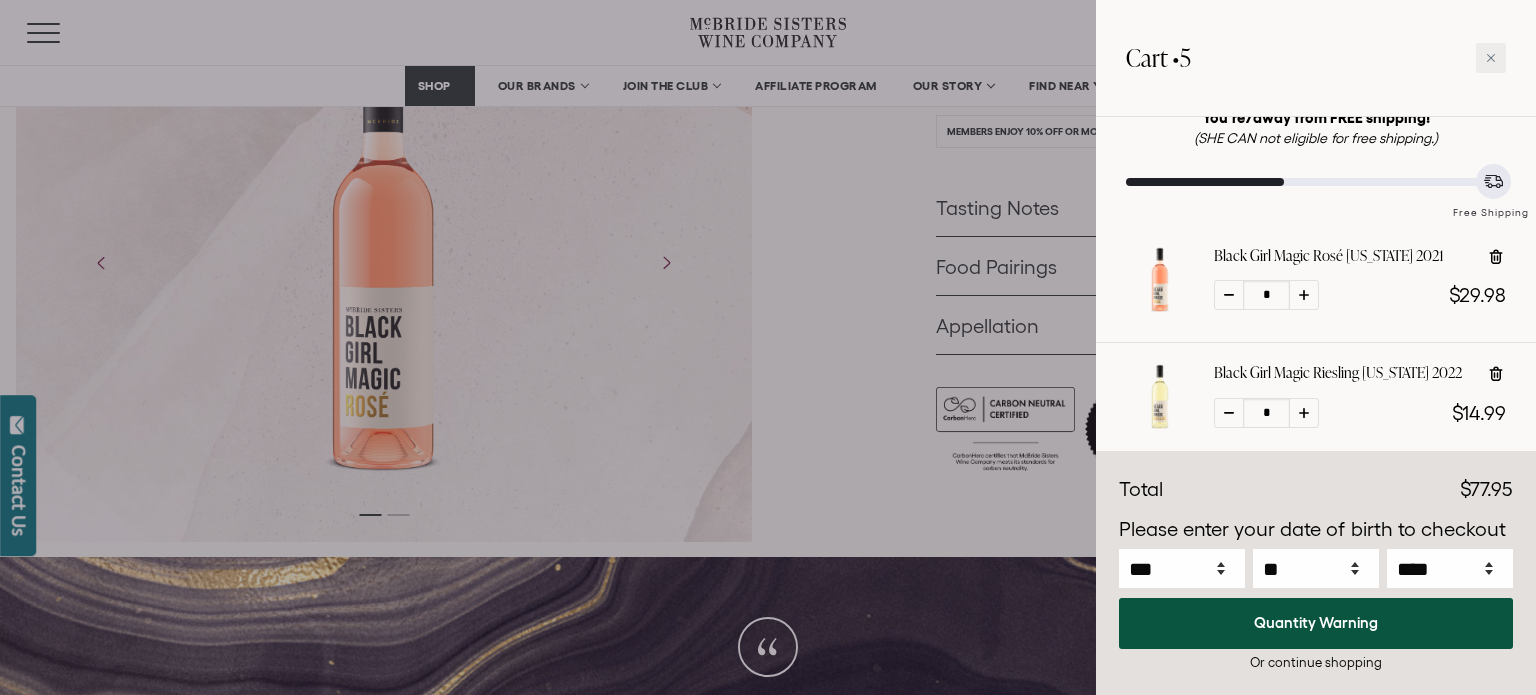 select on "****" 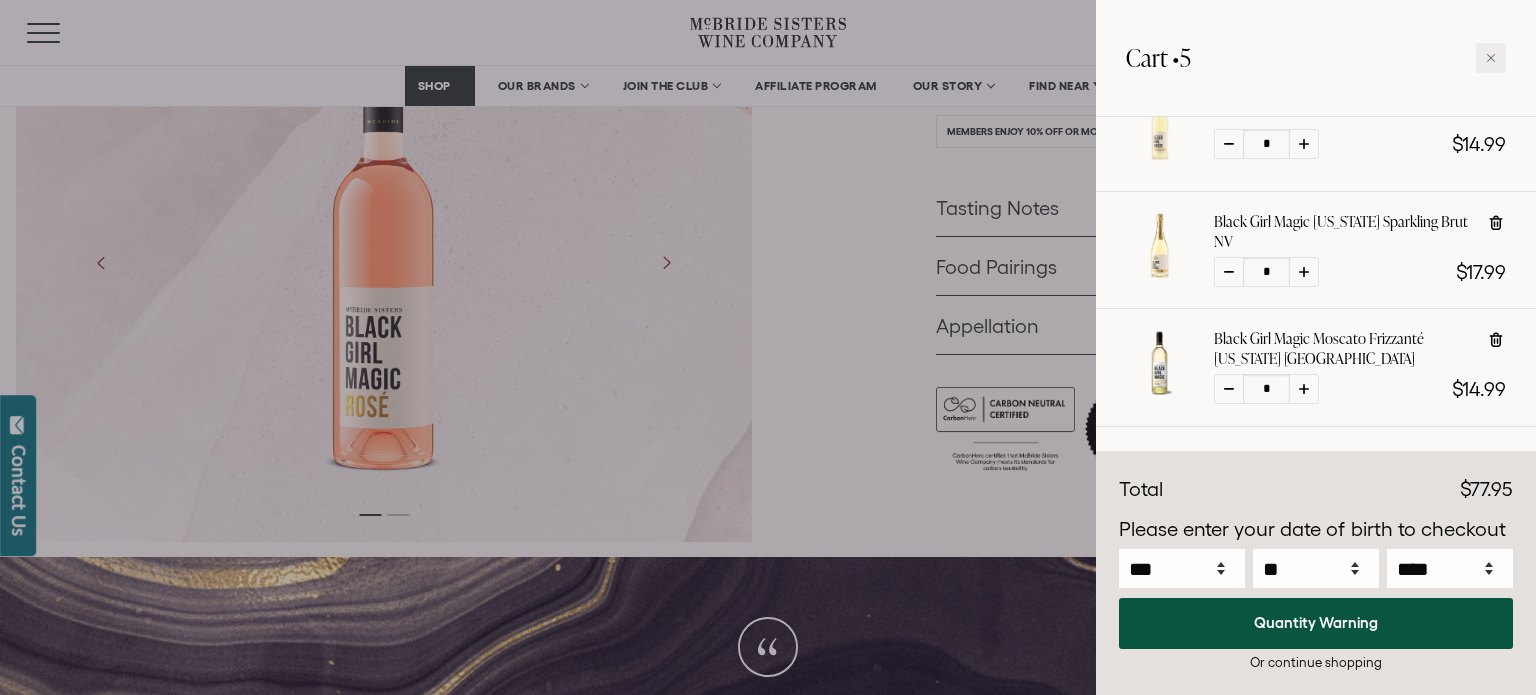 scroll, scrollTop: 391, scrollLeft: 0, axis: vertical 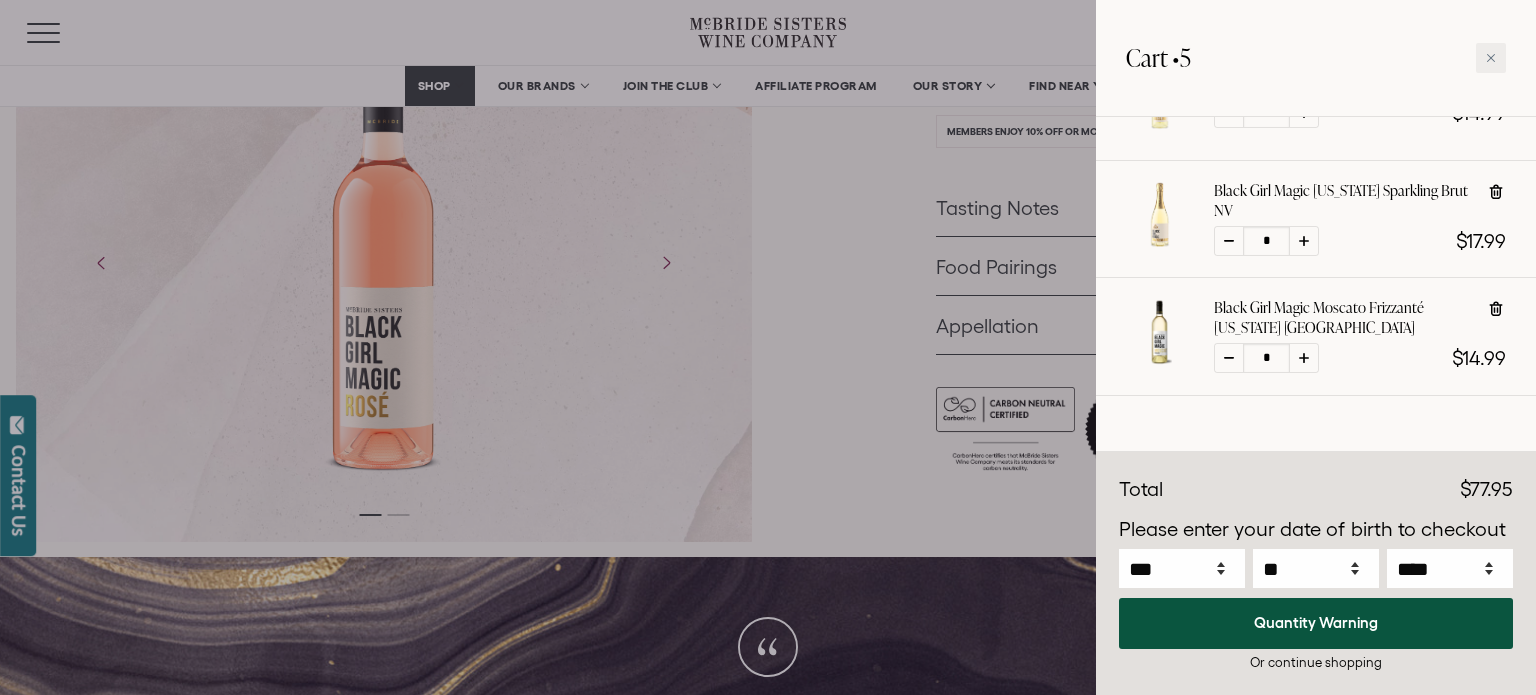 click at bounding box center (1304, 358) 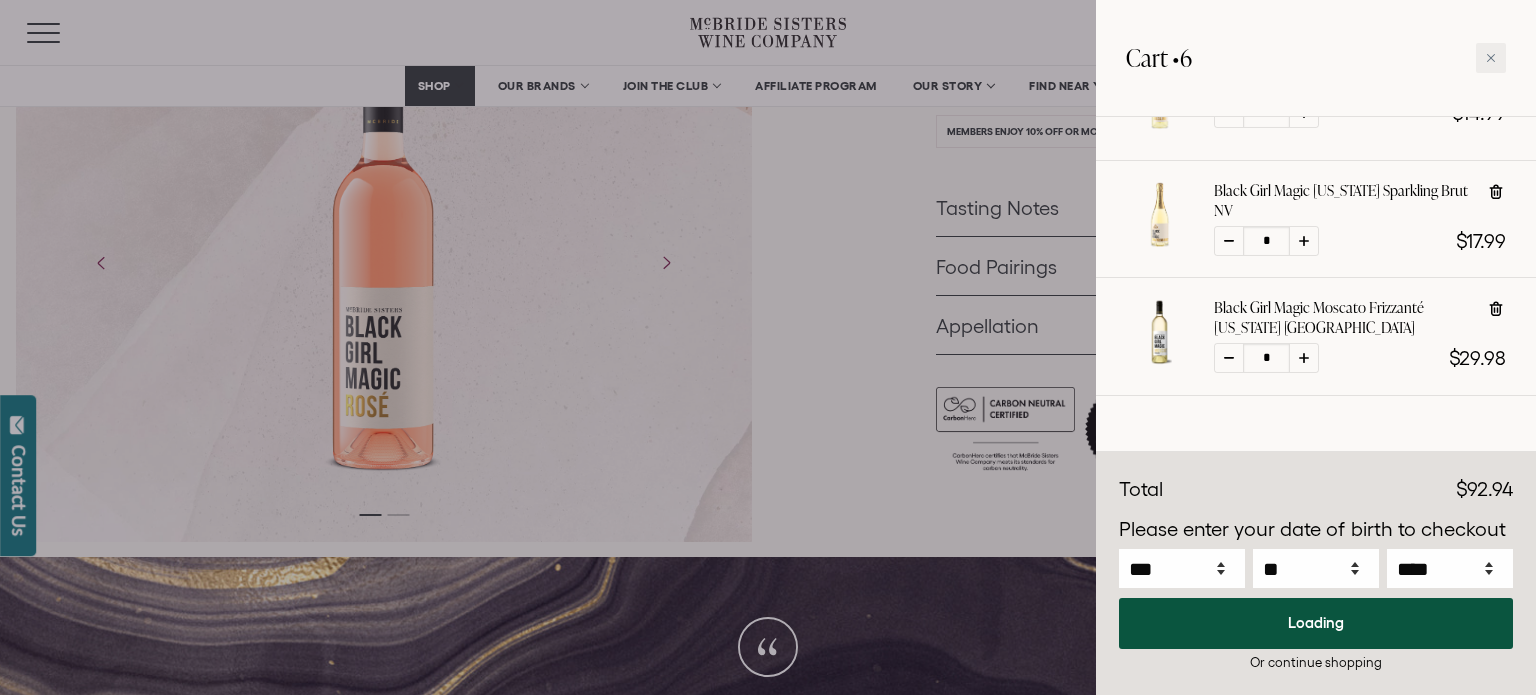 select on "****" 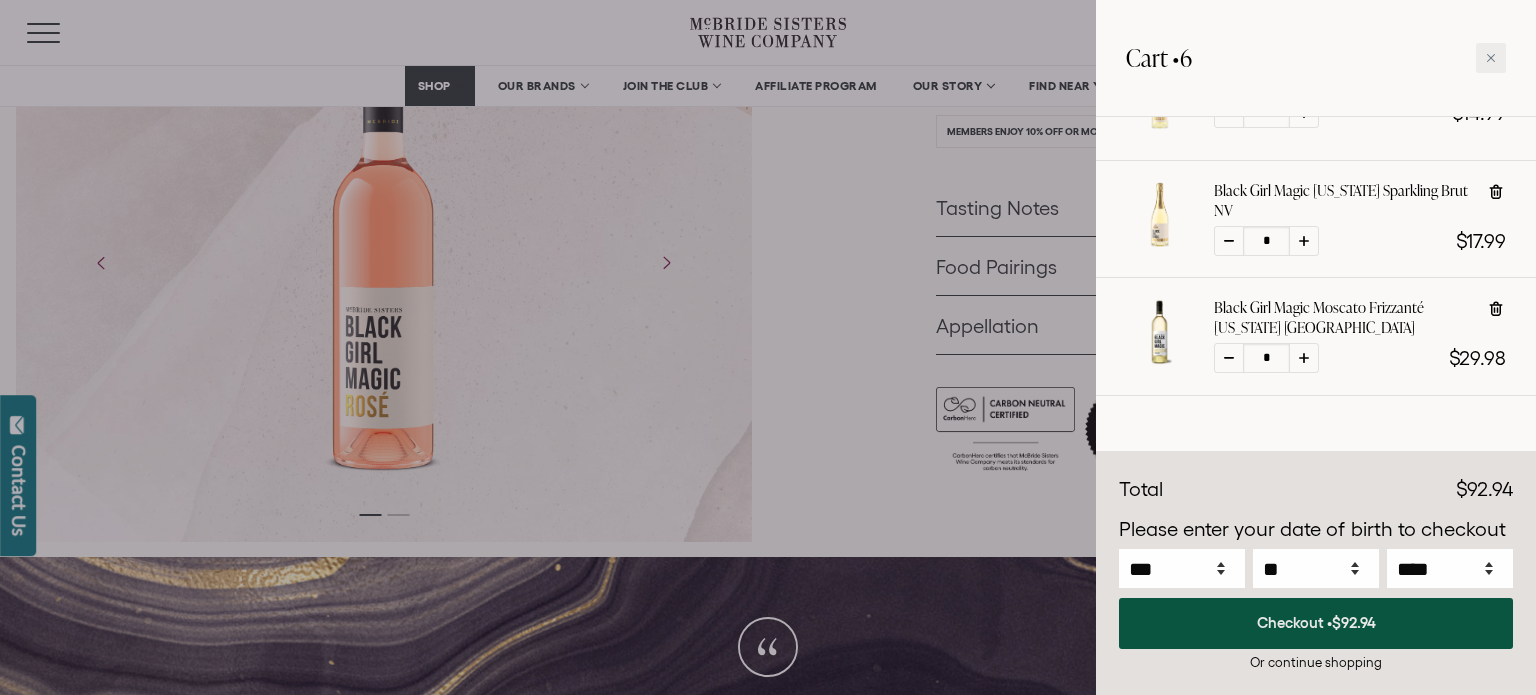 click on "Checkout •  $92.94" at bounding box center [1316, 623] 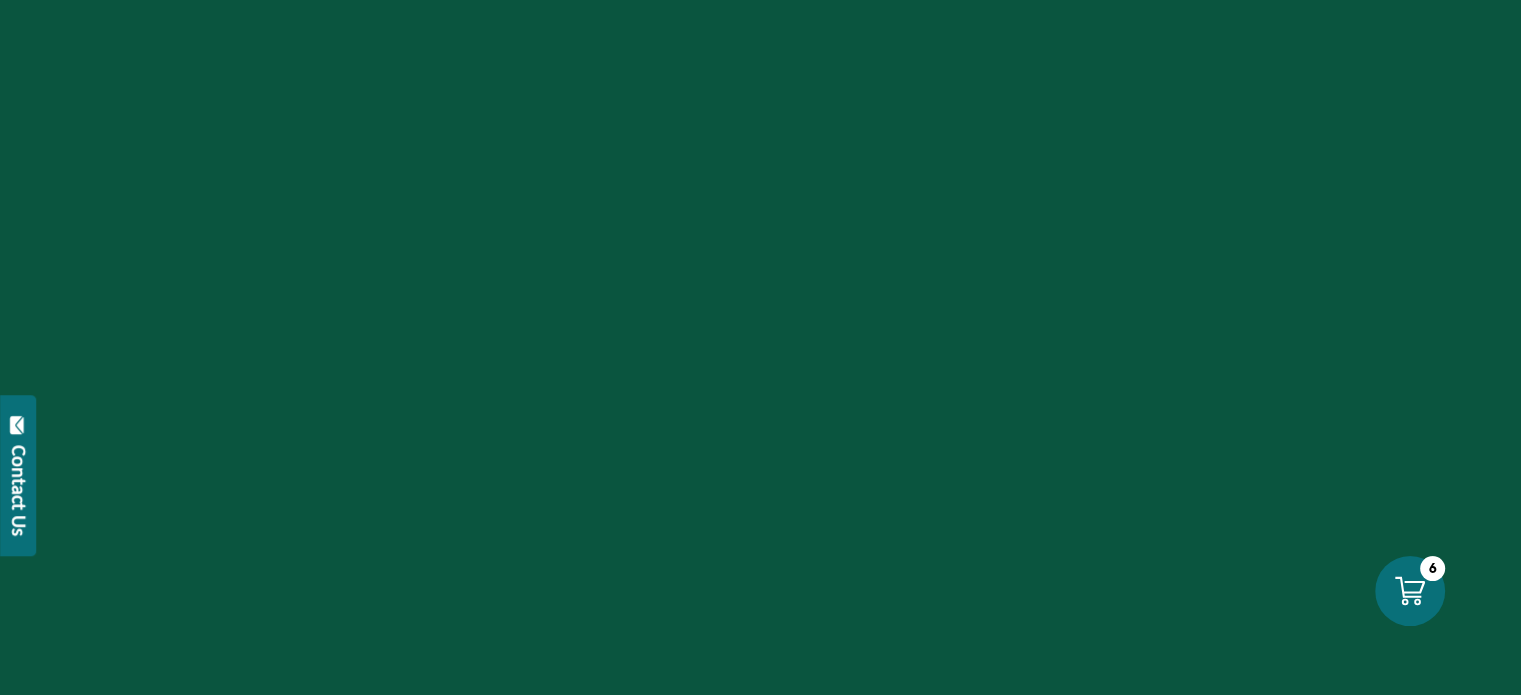 scroll, scrollTop: 0, scrollLeft: 0, axis: both 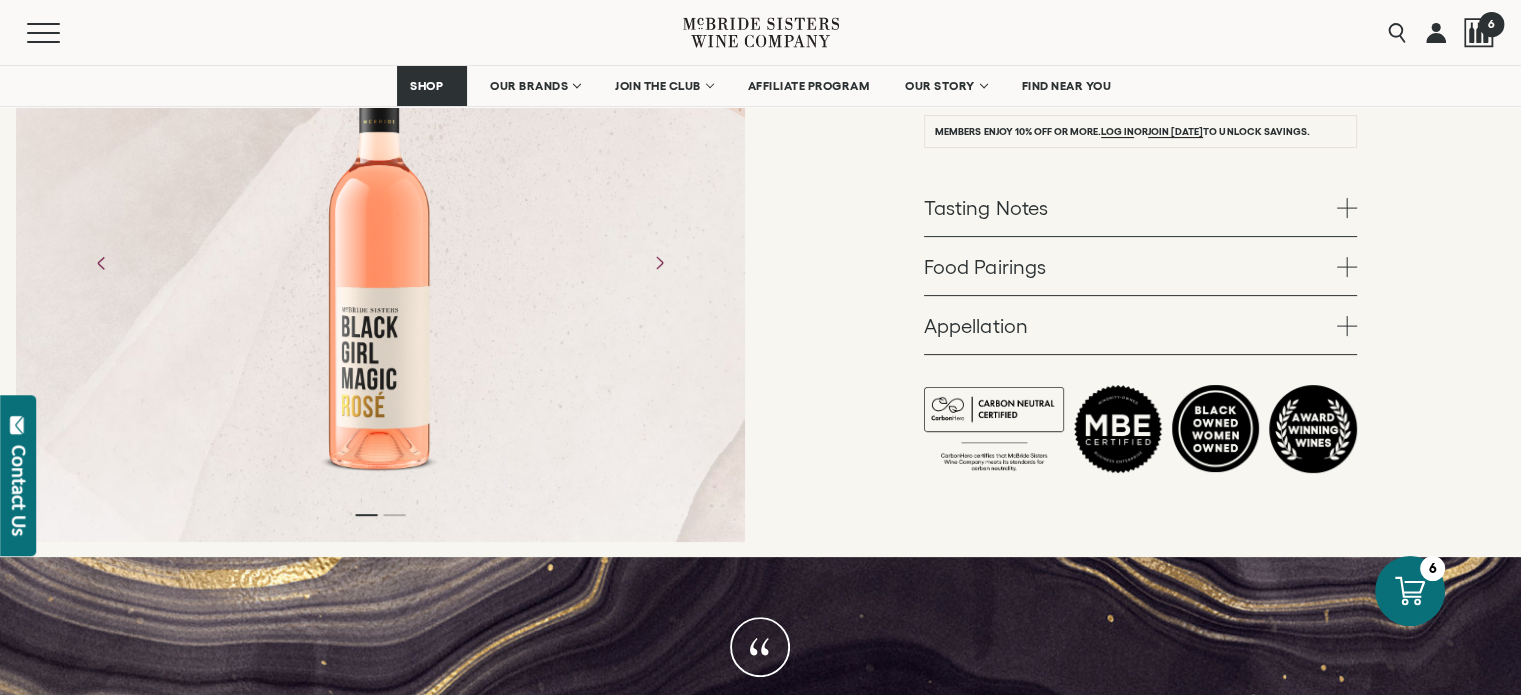 click at bounding box center [1479, 33] 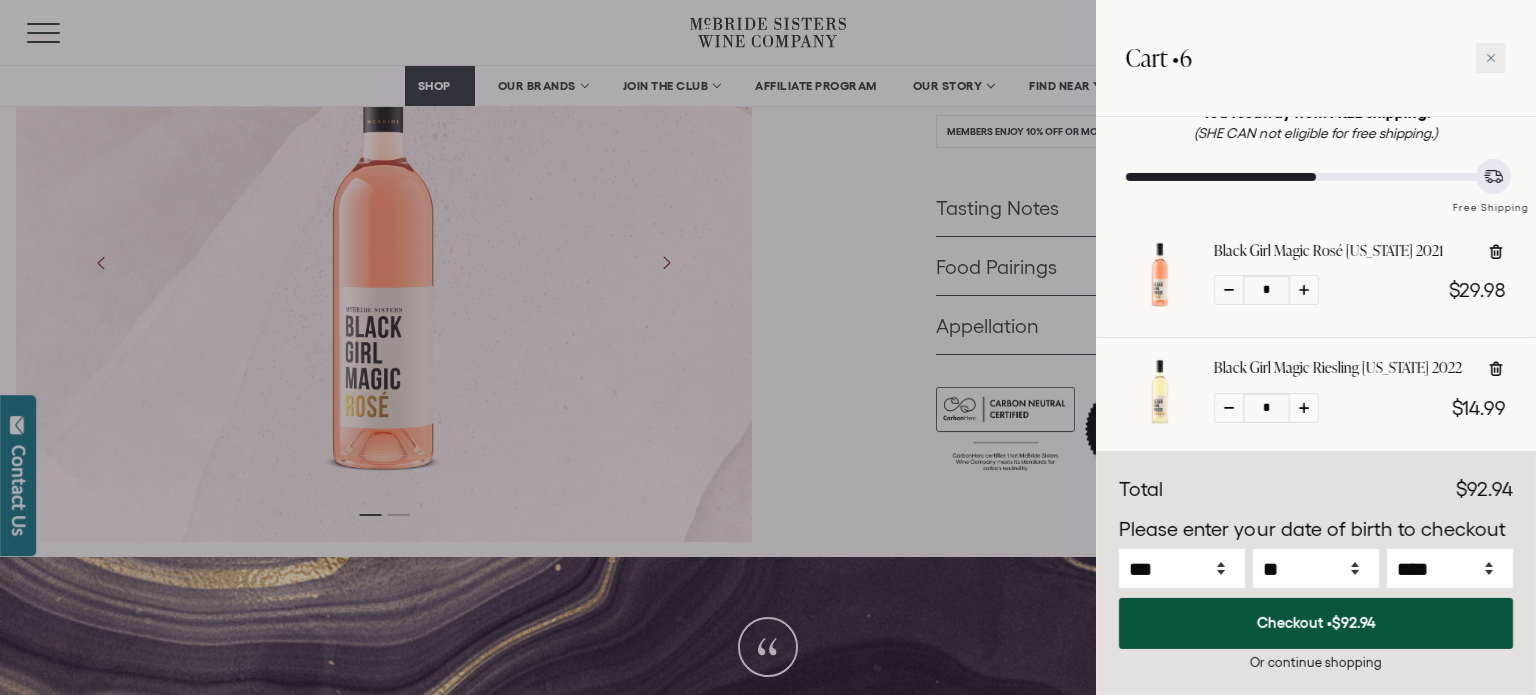 scroll, scrollTop: 200, scrollLeft: 0, axis: vertical 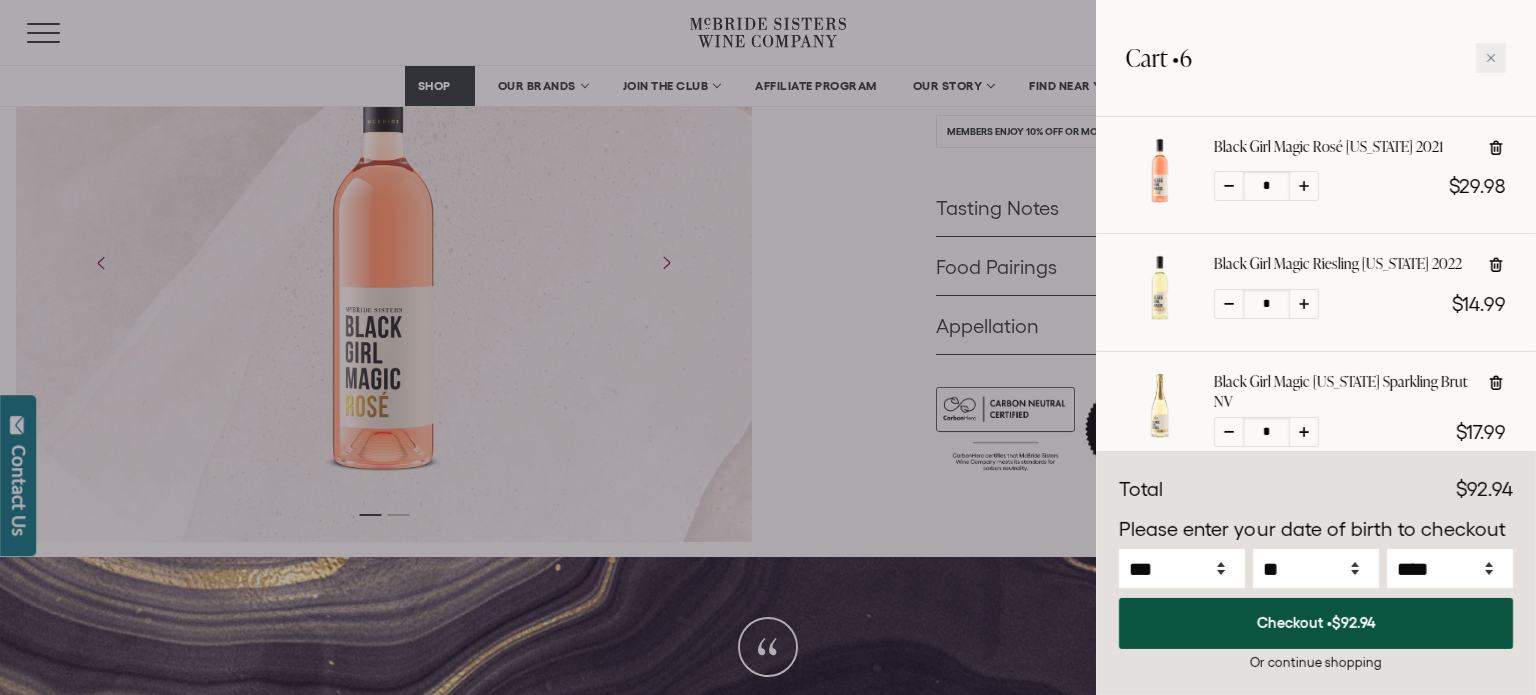 click at bounding box center [1229, 186] 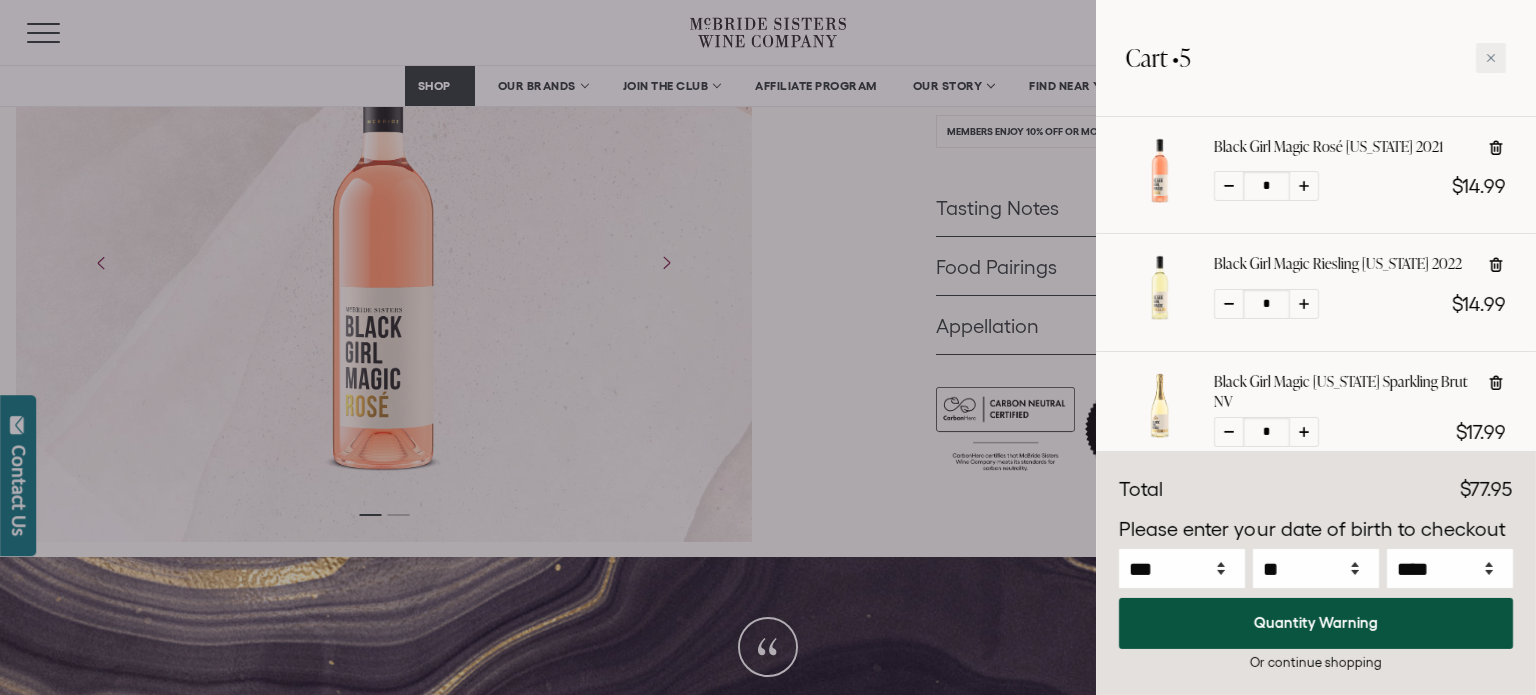 select on "****" 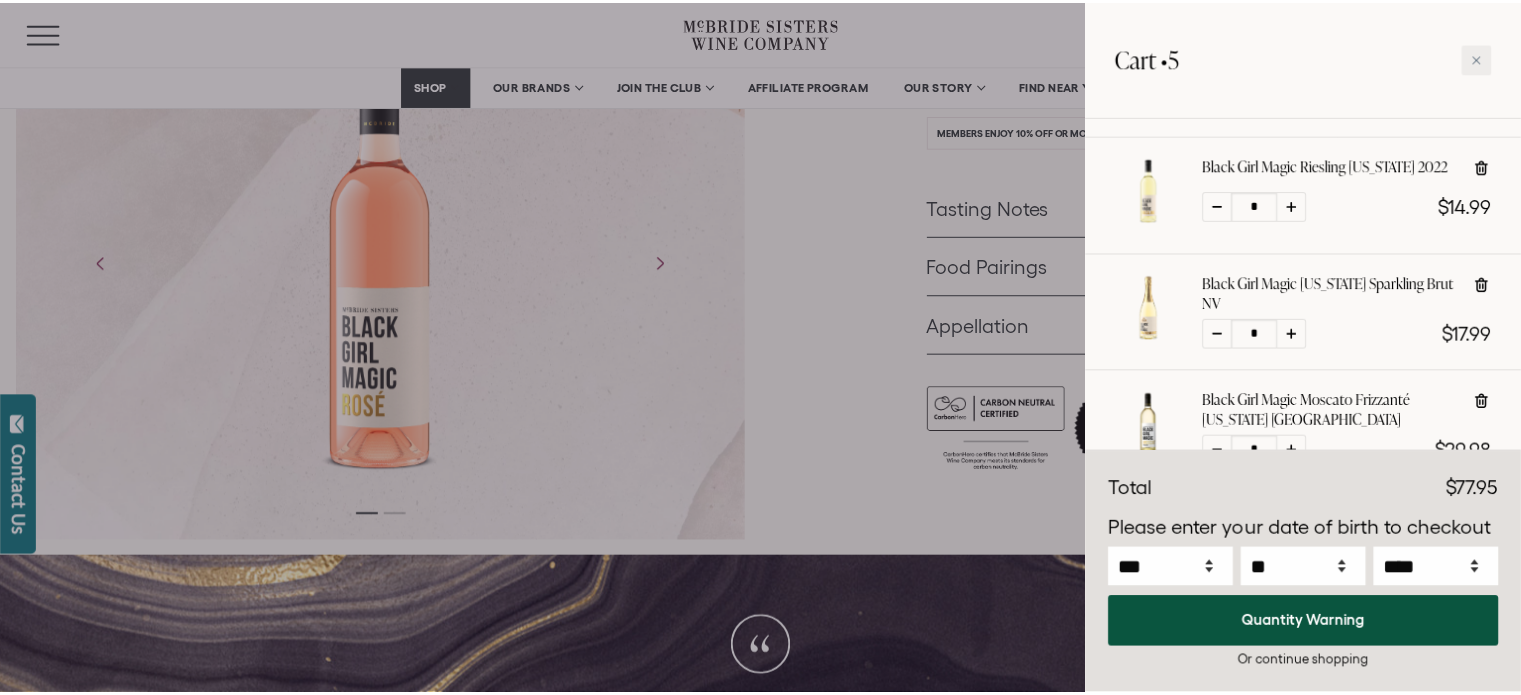 scroll, scrollTop: 391, scrollLeft: 0, axis: vertical 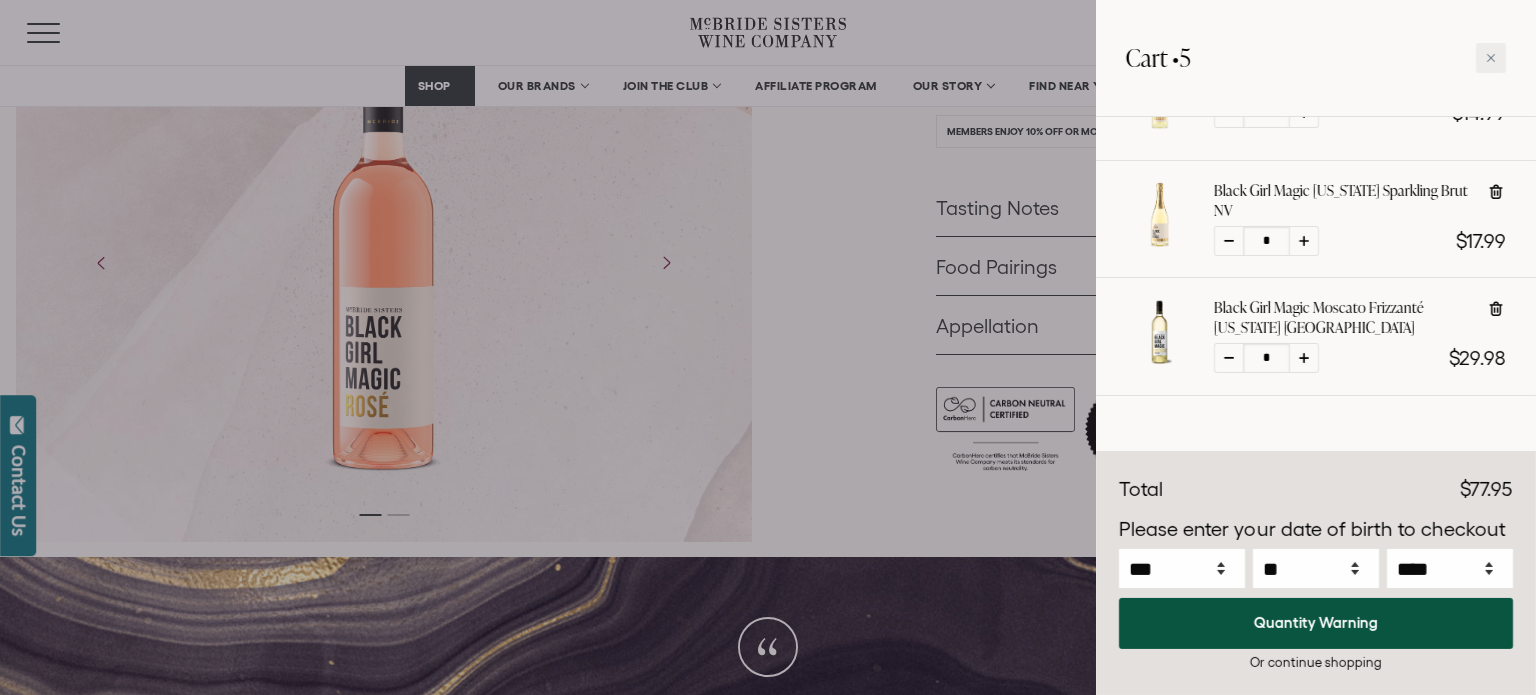 click at bounding box center [1229, 358] 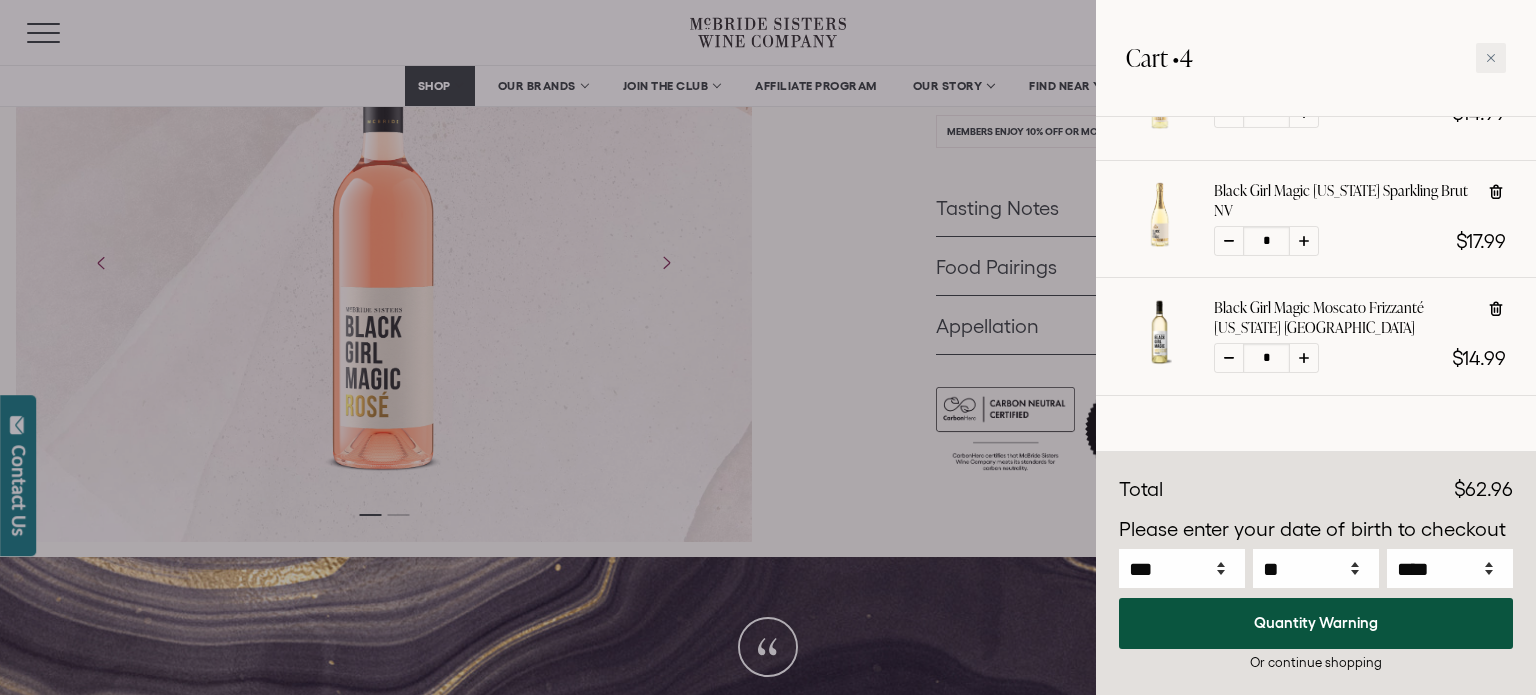 select on "****" 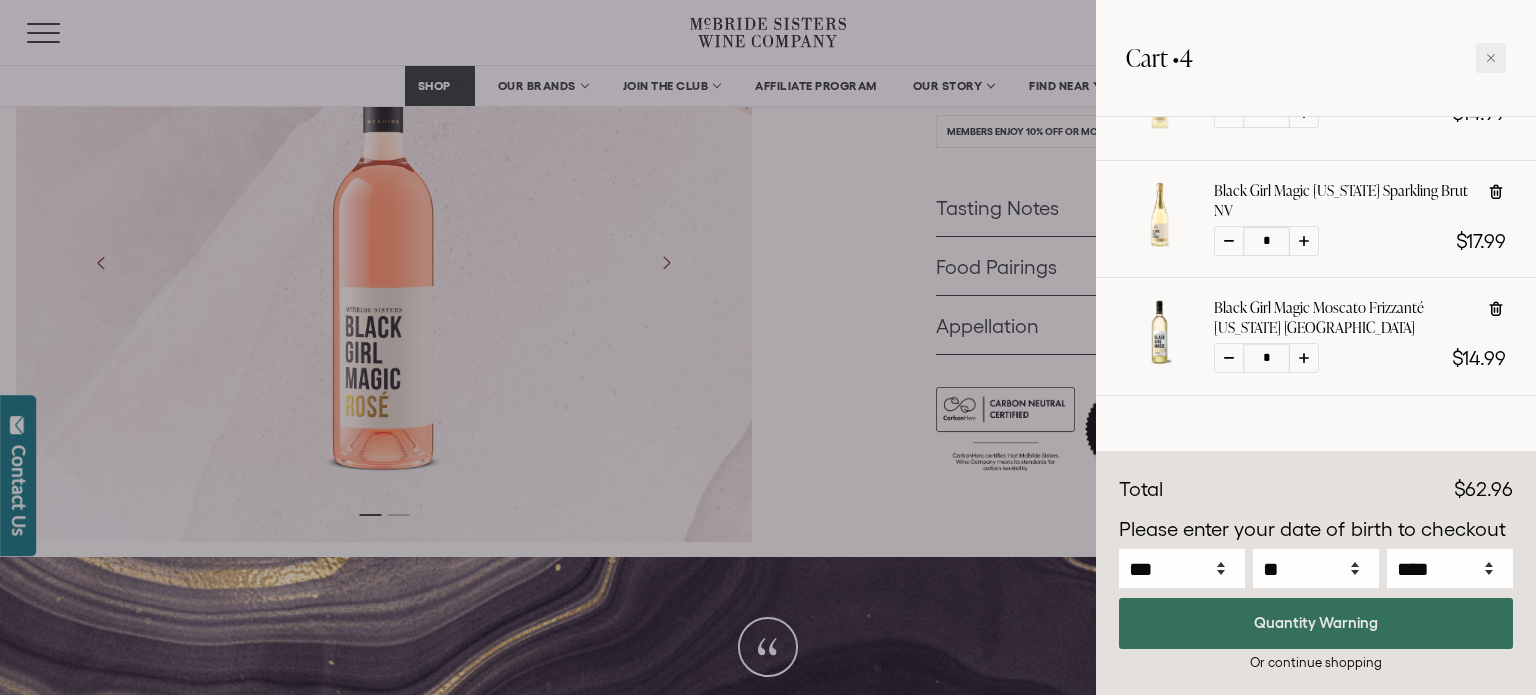 click on "Quantity Warning" at bounding box center (1316, 623) 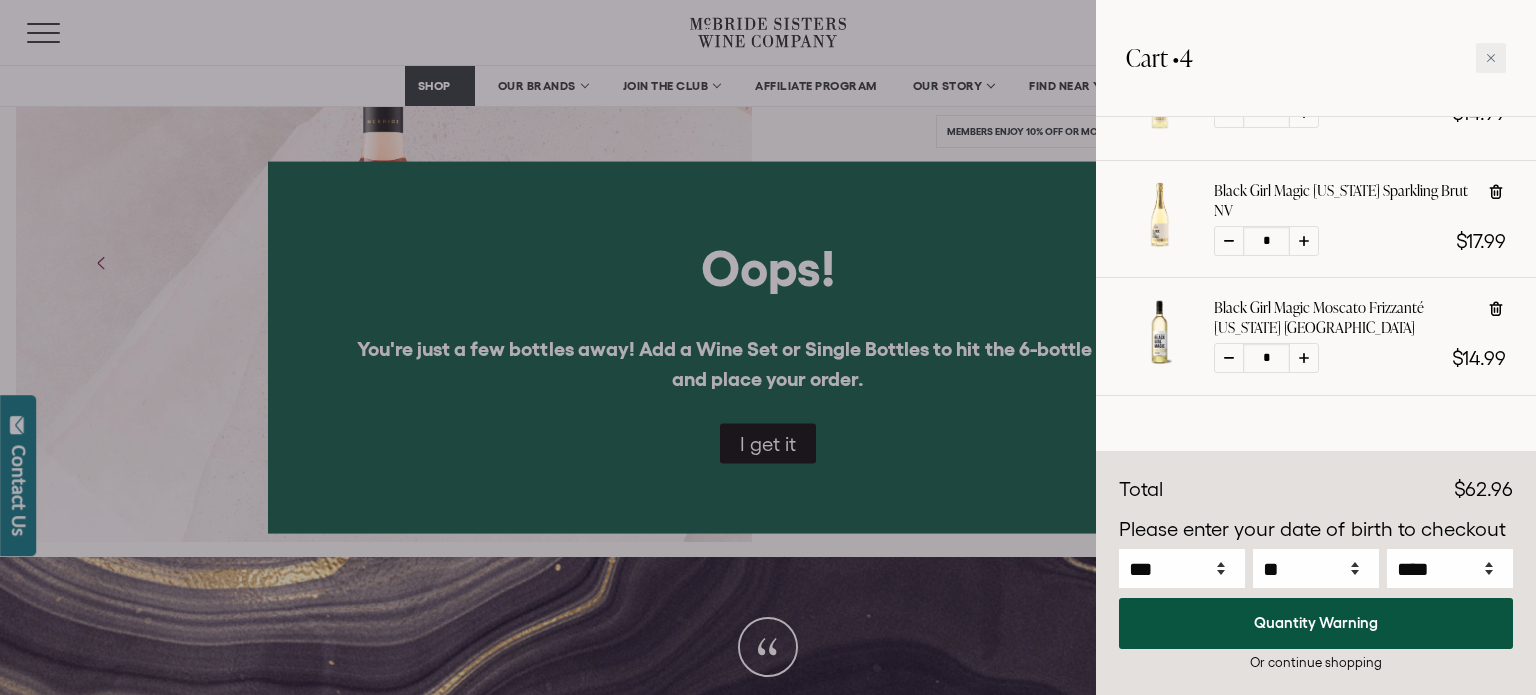 click at bounding box center (768, 347) 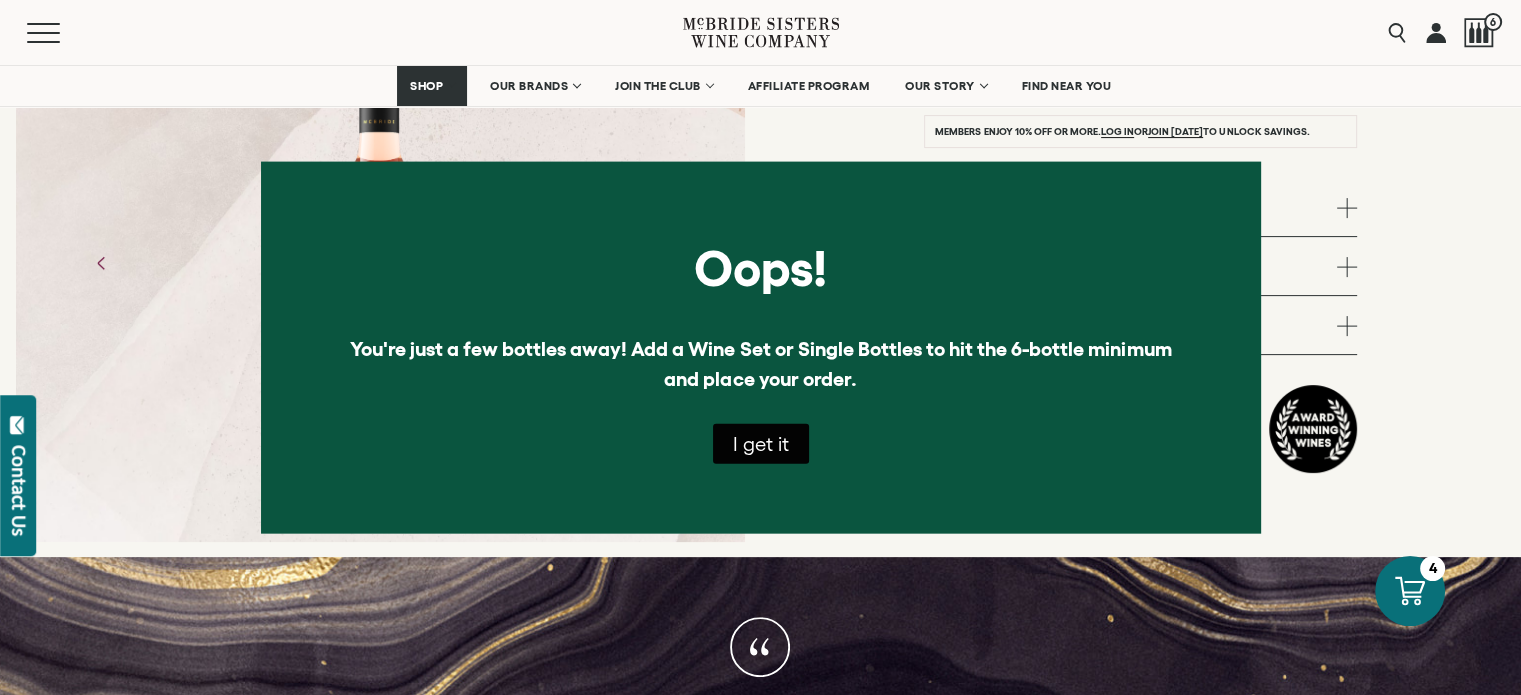 click on "I get it" at bounding box center (761, 444) 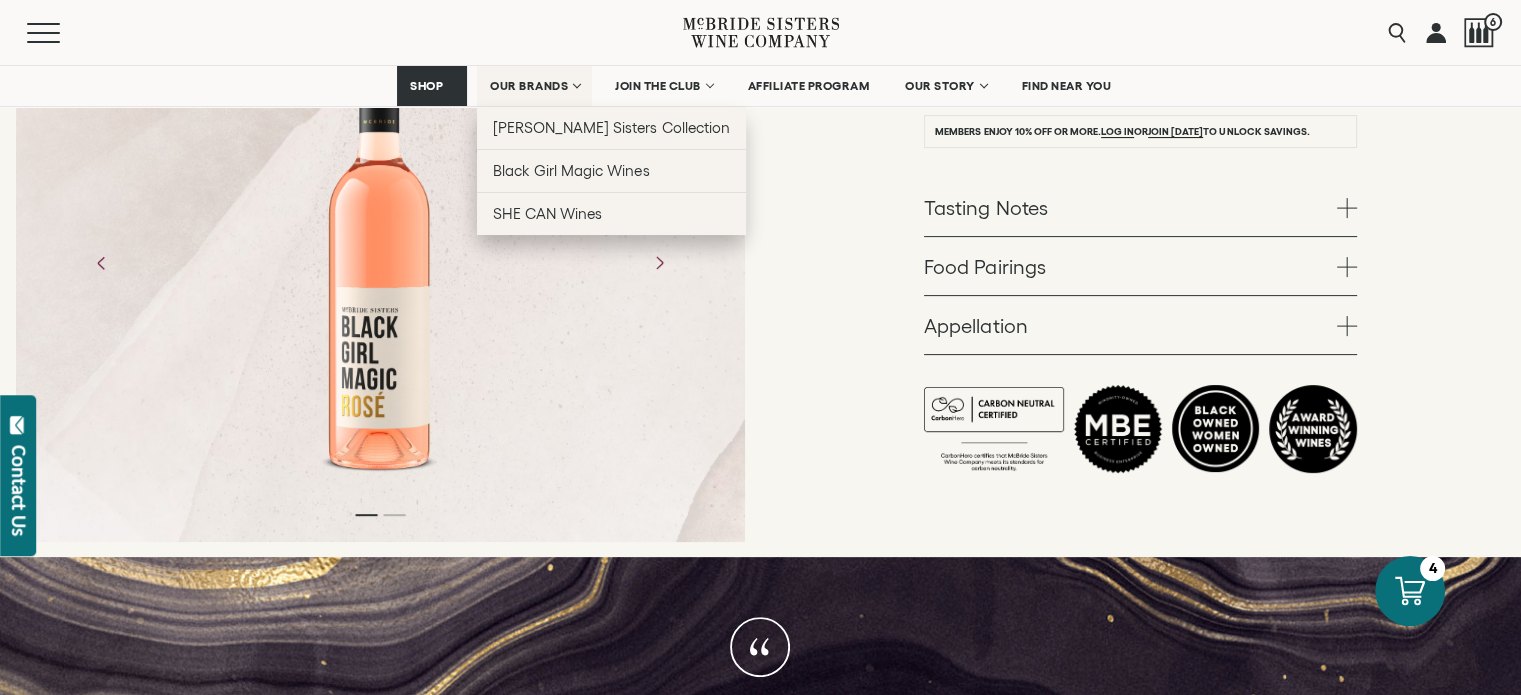 click on "OUR BRANDS" at bounding box center (534, 86) 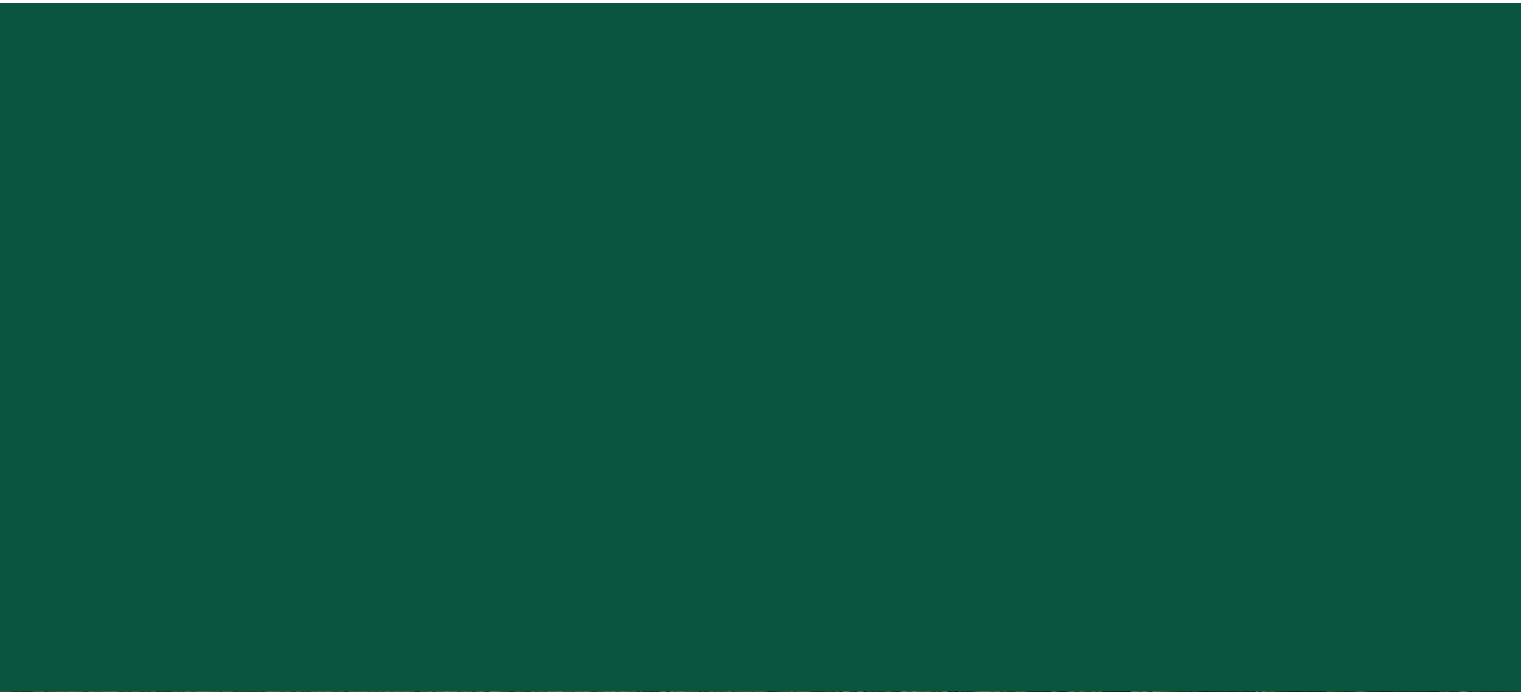 scroll, scrollTop: 0, scrollLeft: 0, axis: both 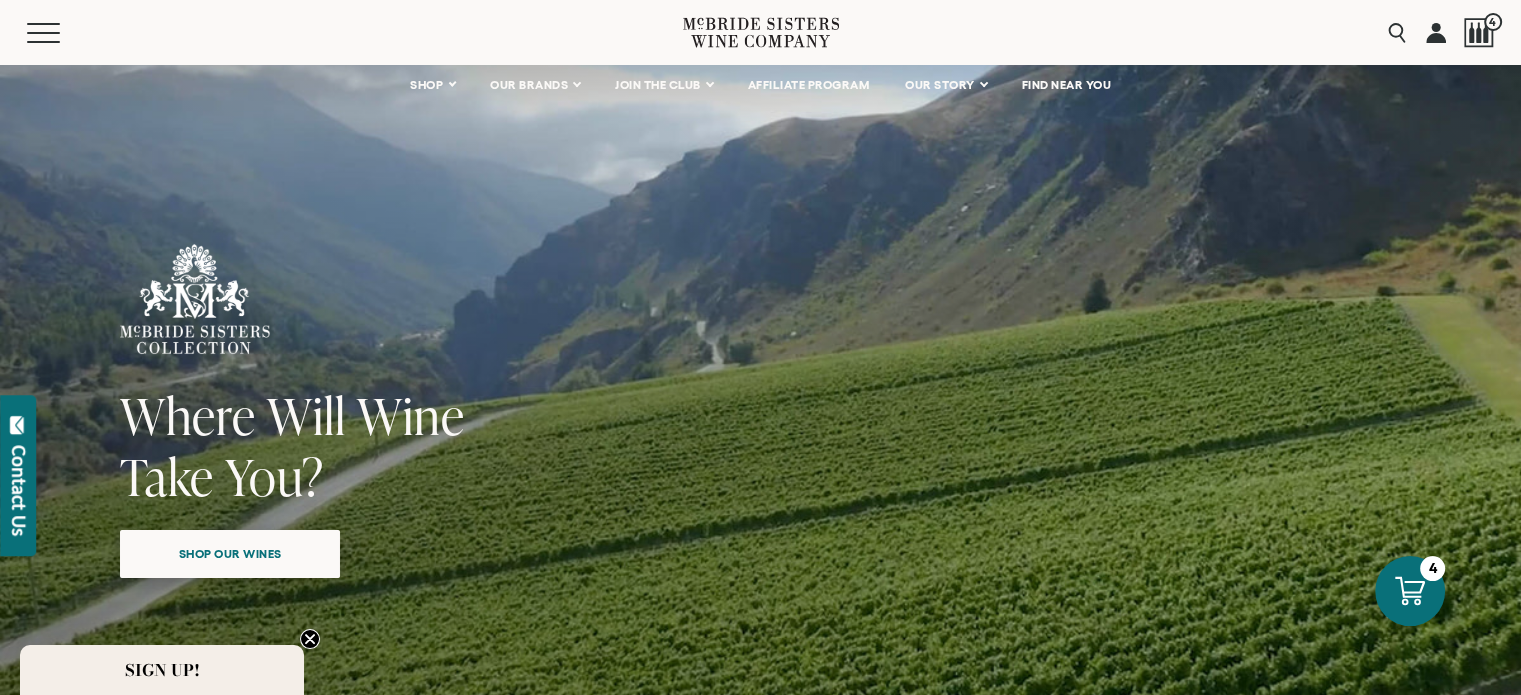 click on "Shop our wines" at bounding box center (230, 553) 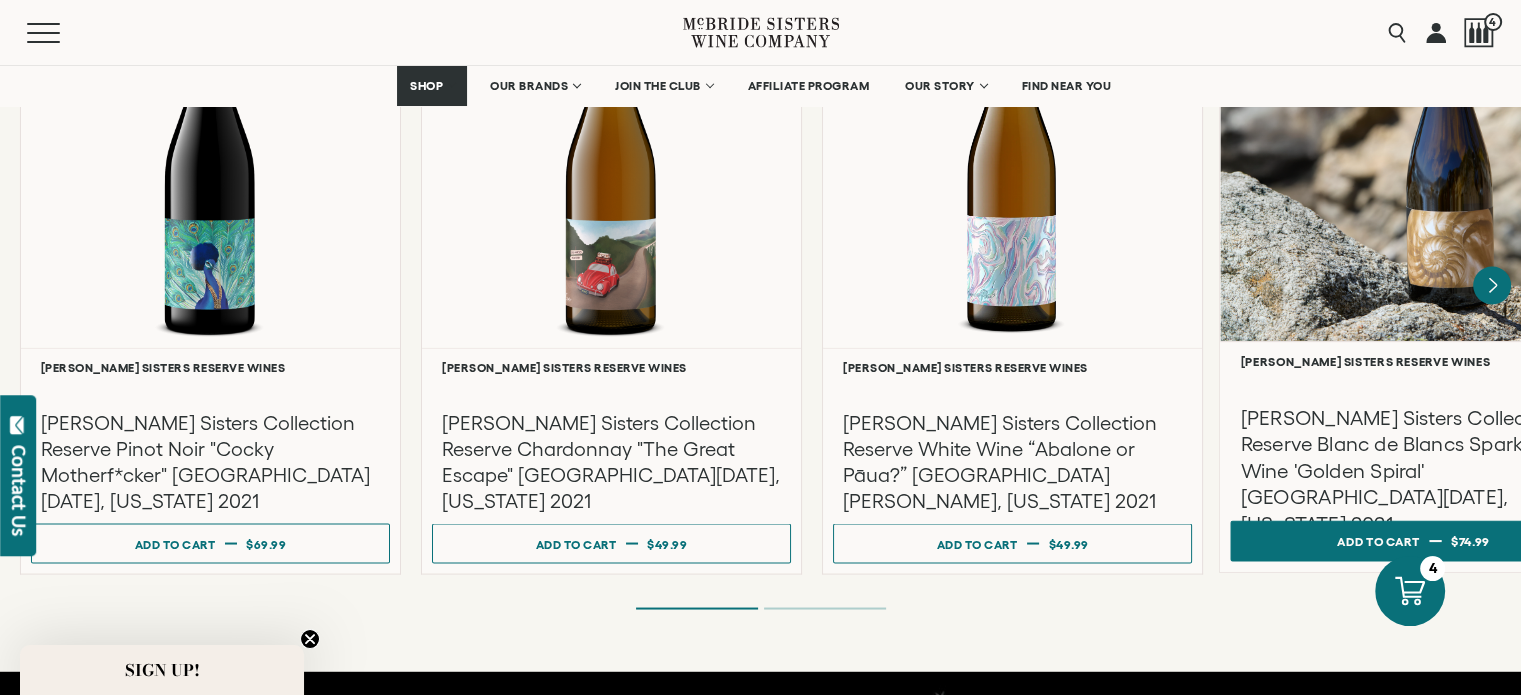 scroll, scrollTop: 3511, scrollLeft: 0, axis: vertical 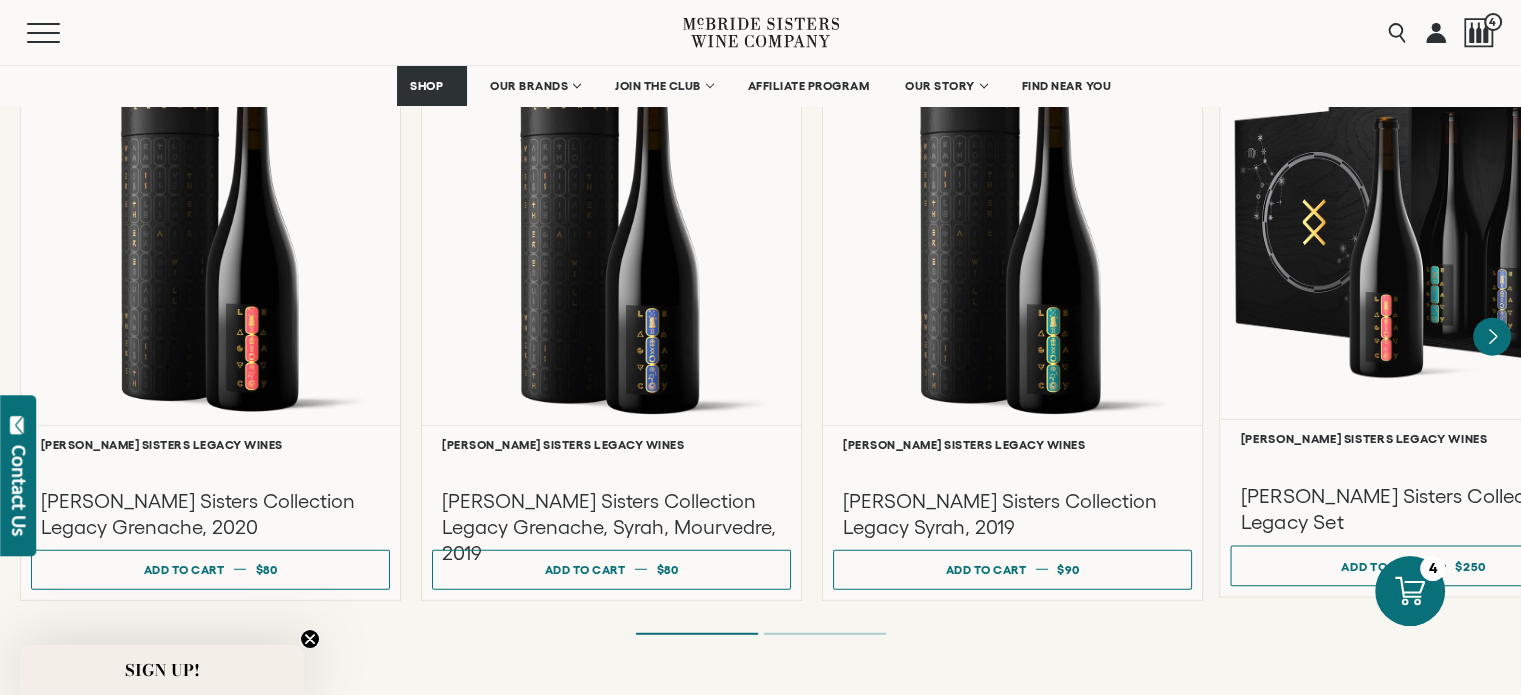 click at bounding box center (1413, 227) 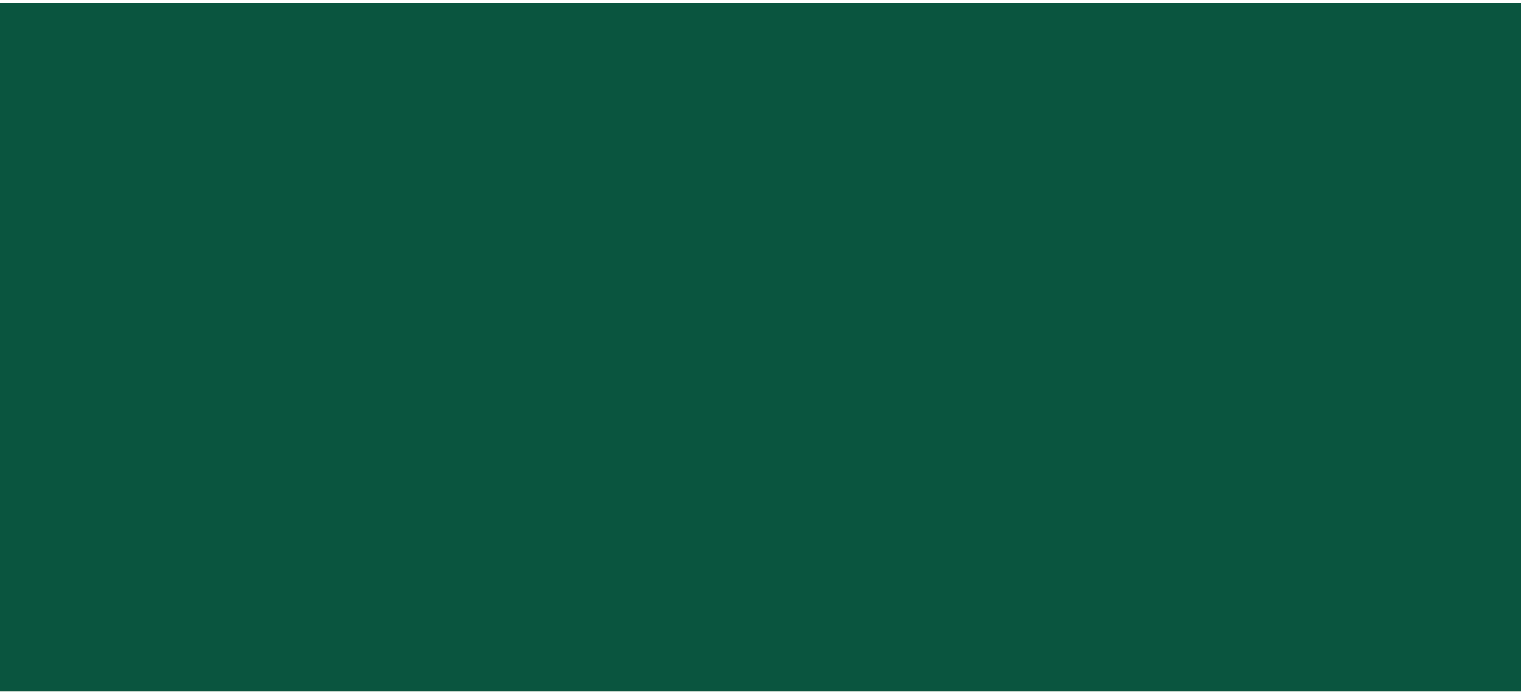 scroll, scrollTop: 0, scrollLeft: 0, axis: both 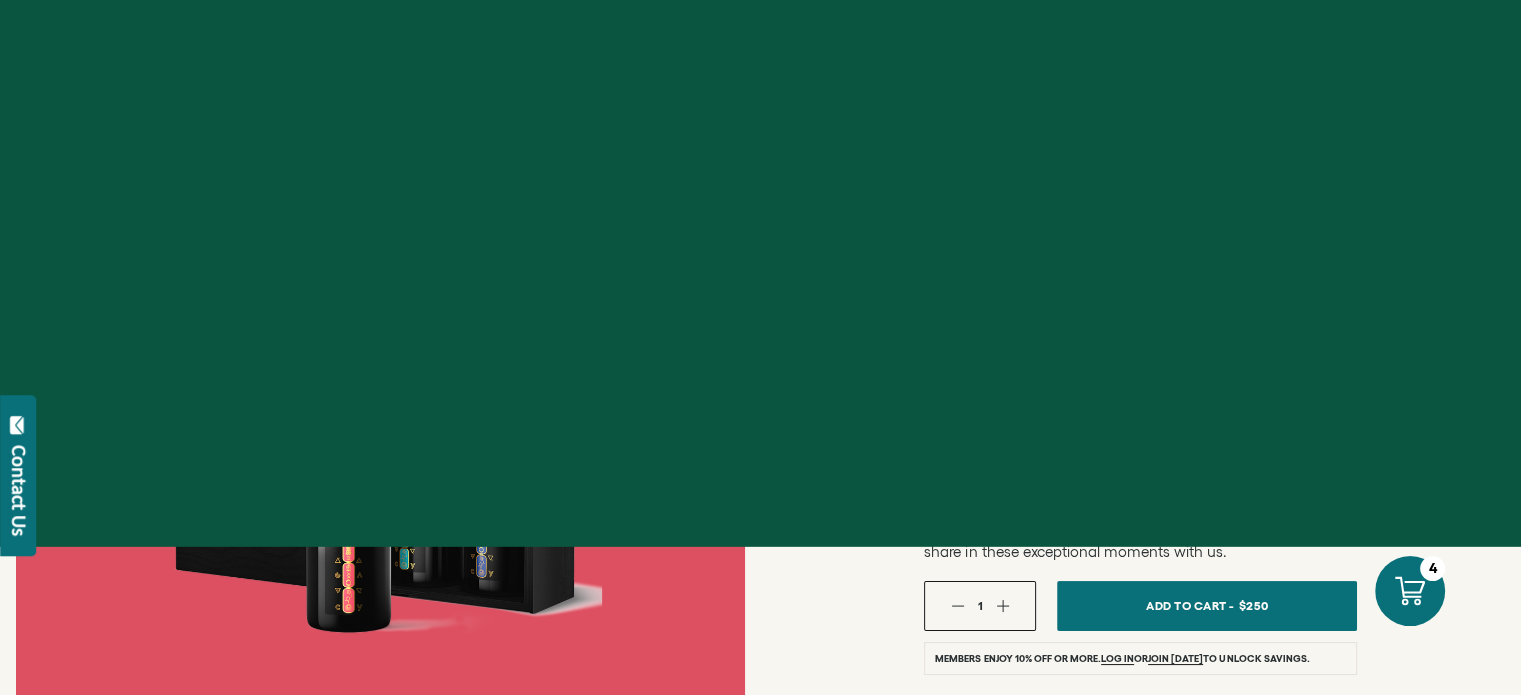 select on "****" 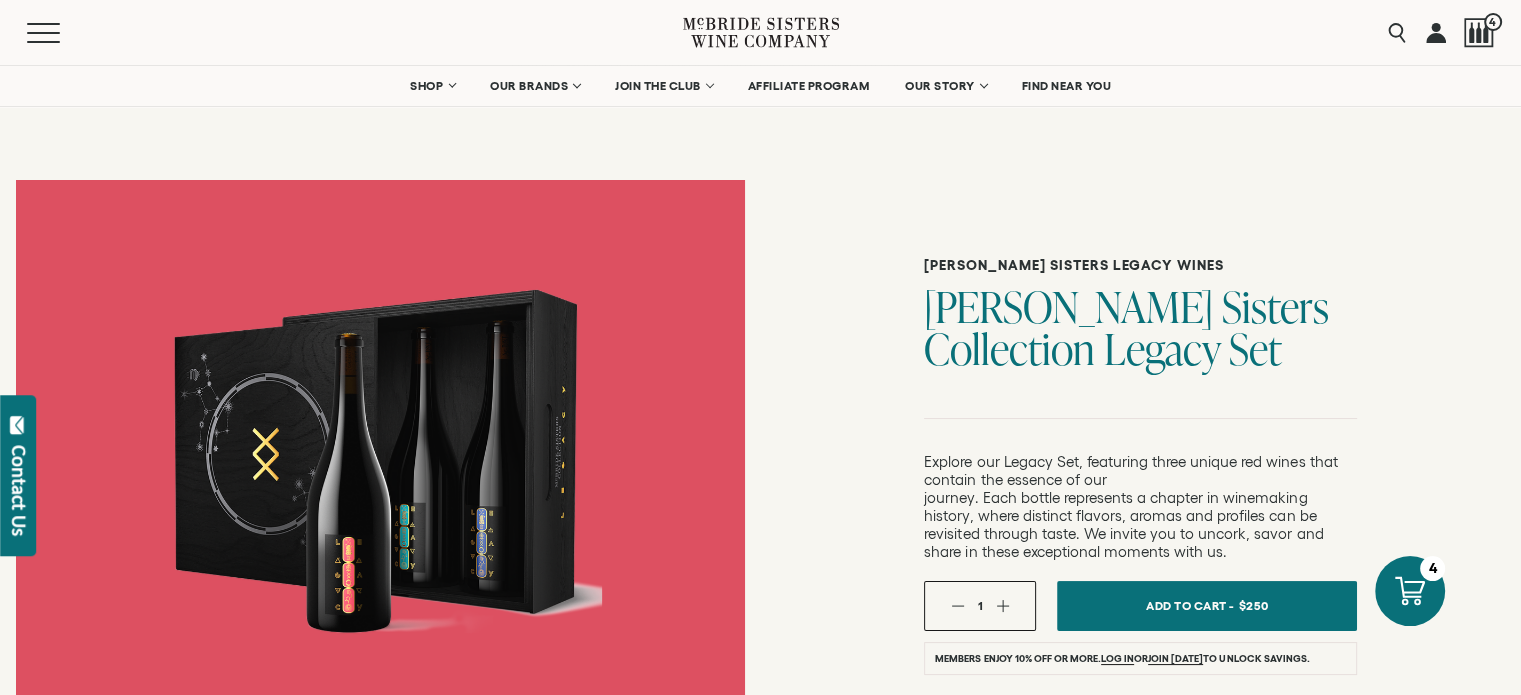 drag, startPoint x: 1313, startPoint y: 171, endPoint x: 1117, endPoint y: 118, distance: 203.0394 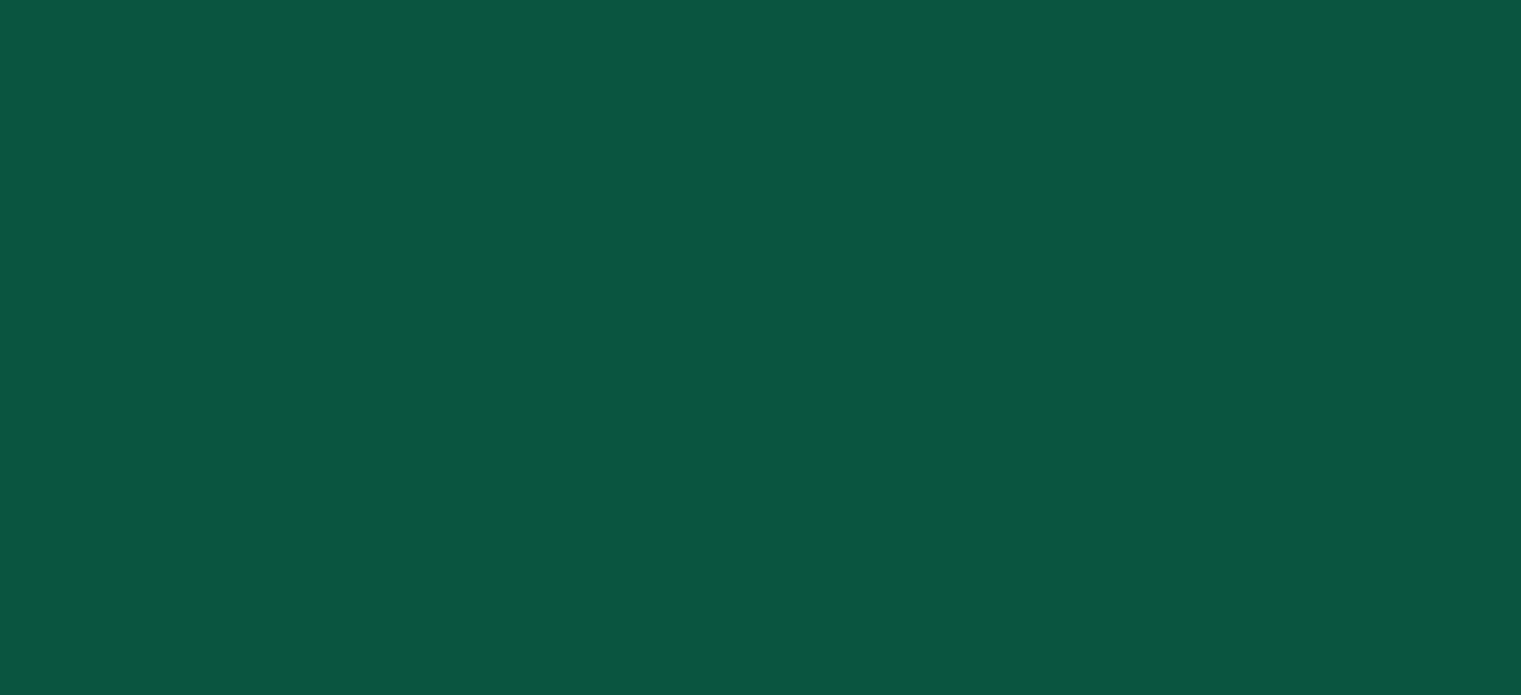 scroll, scrollTop: 5412, scrollLeft: 0, axis: vertical 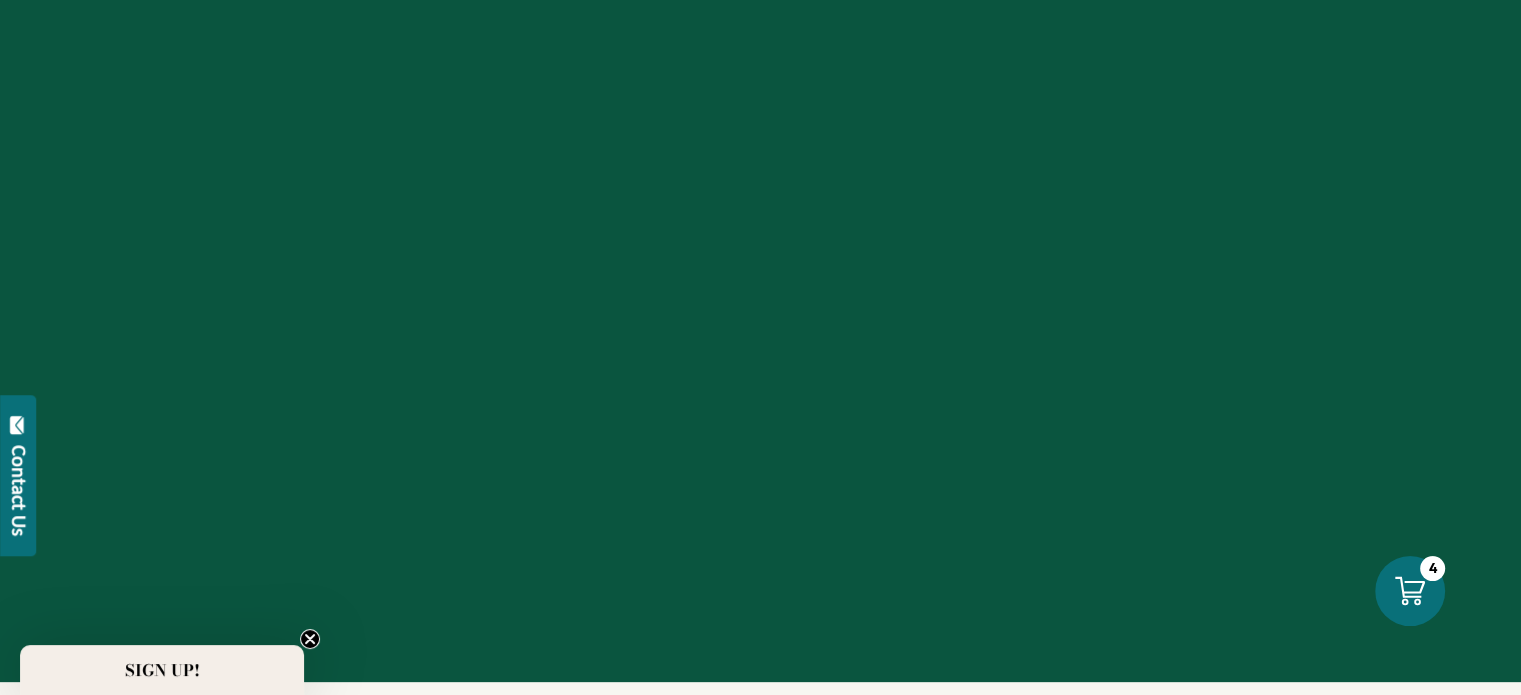 select on "****" 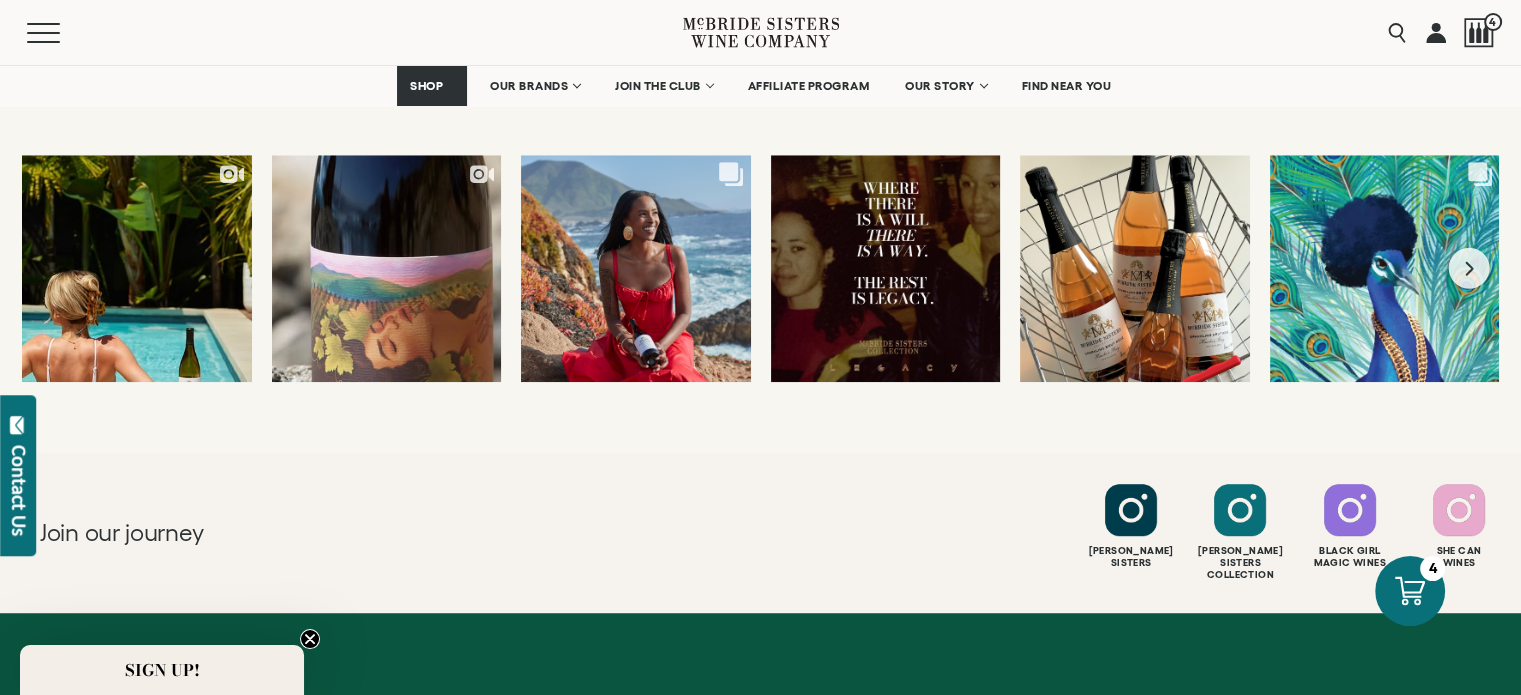 scroll, scrollTop: 8894, scrollLeft: 0, axis: vertical 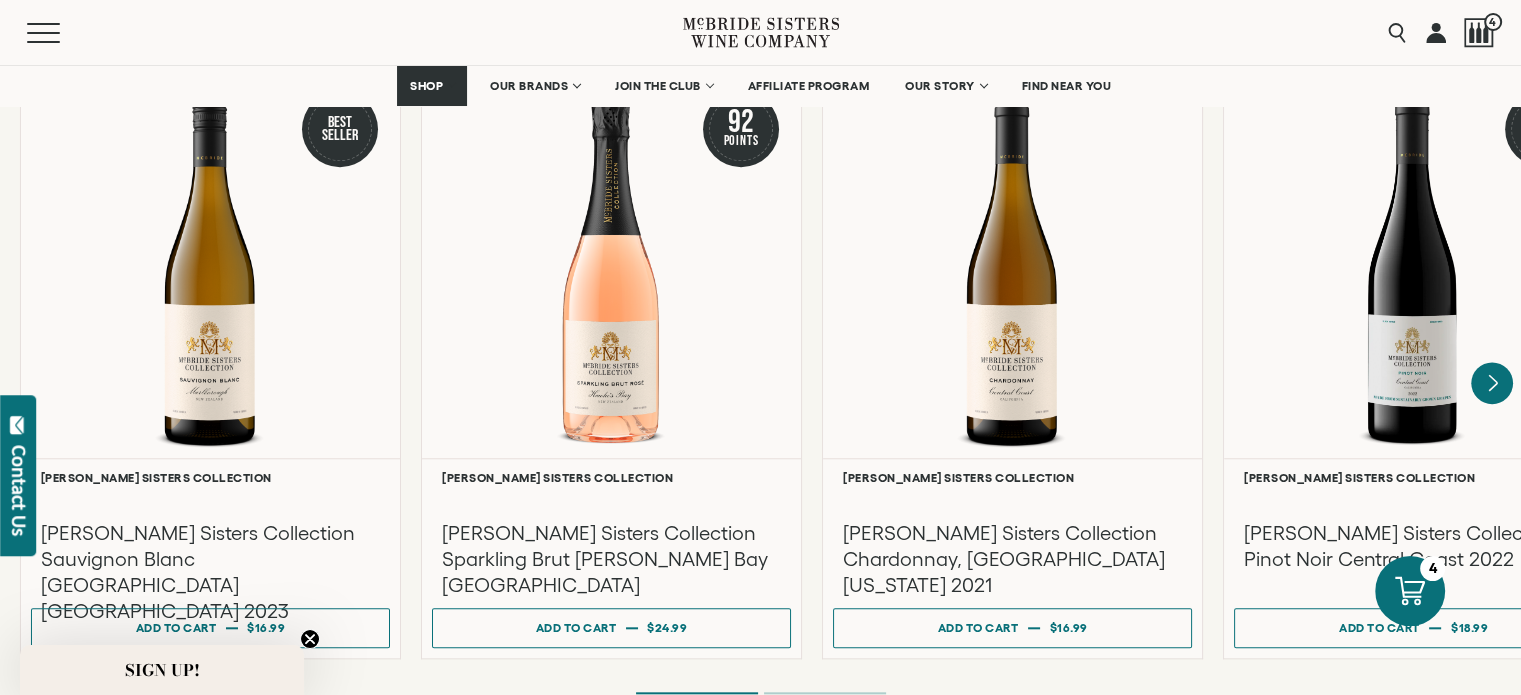 click 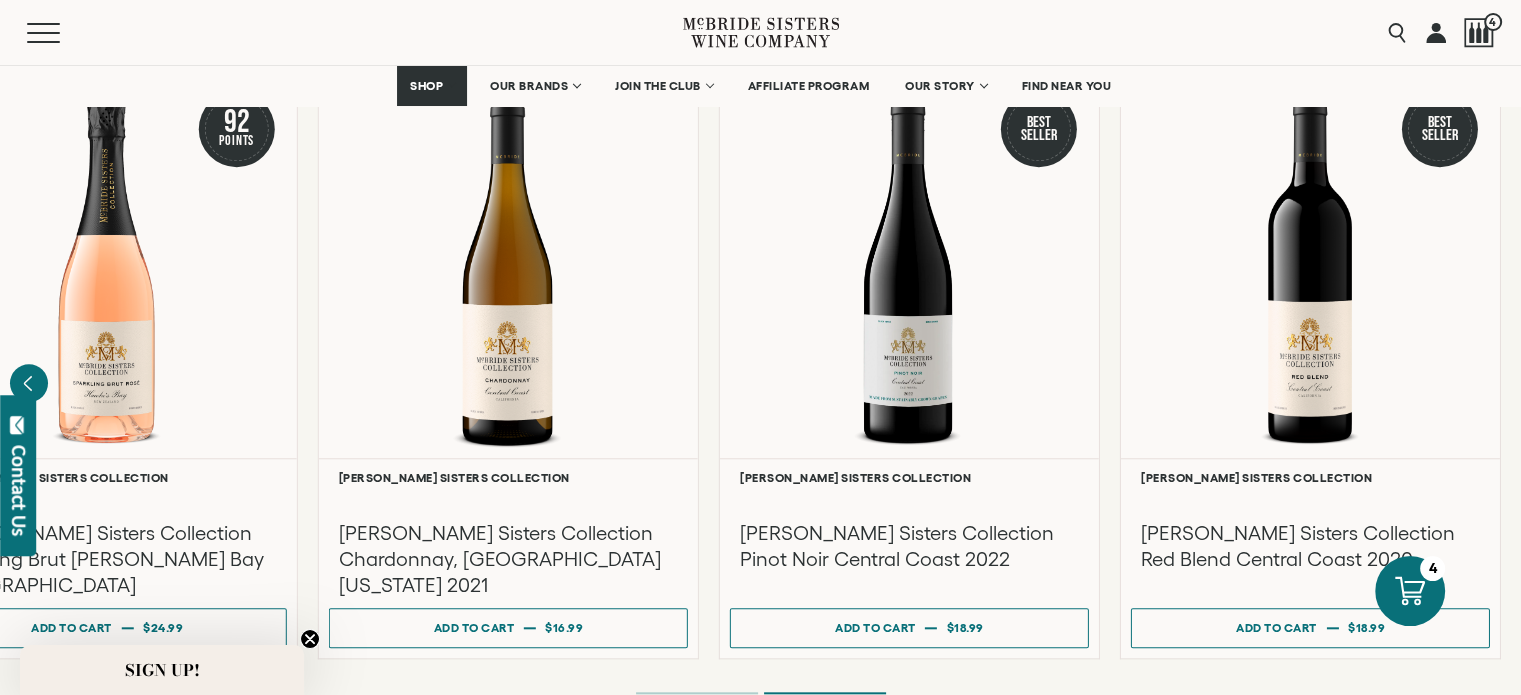 click at bounding box center (697, 693) 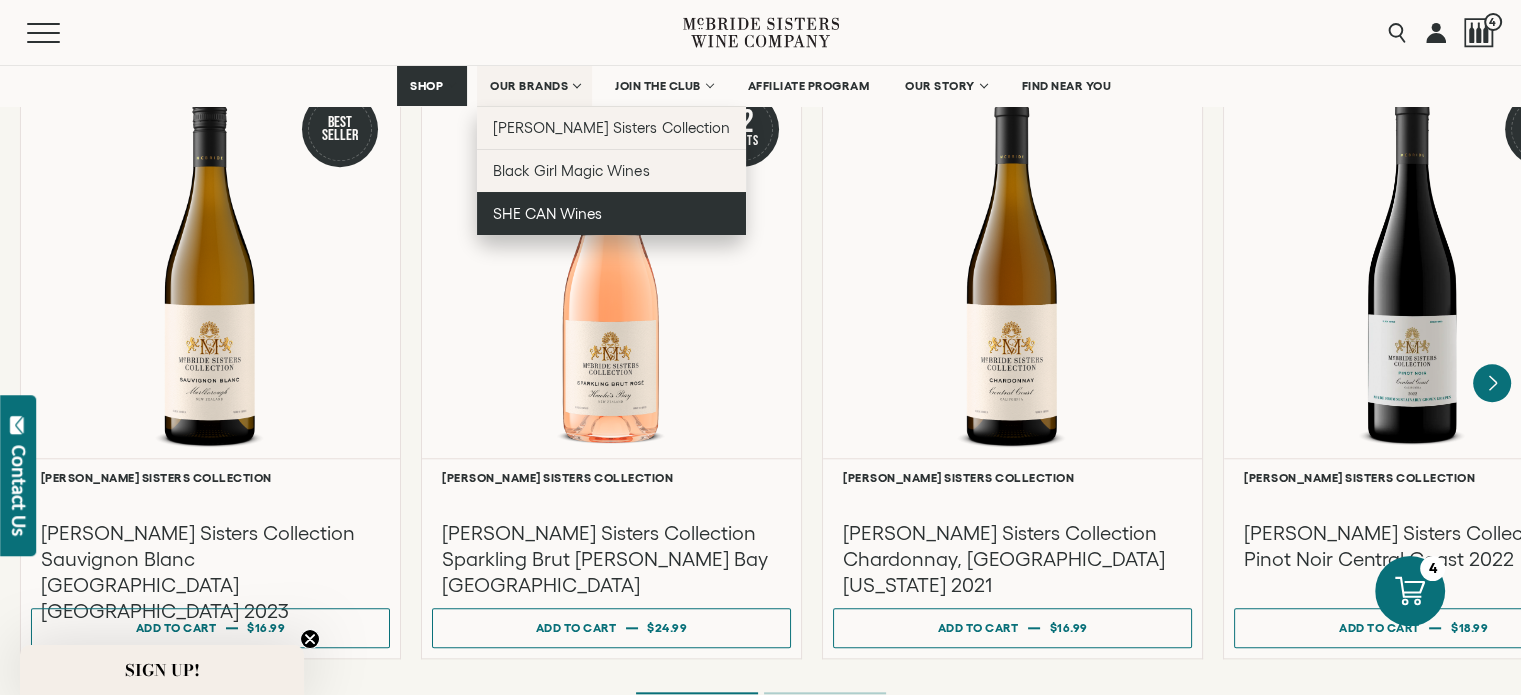 click on "SHE CAN Wines" at bounding box center (547, 213) 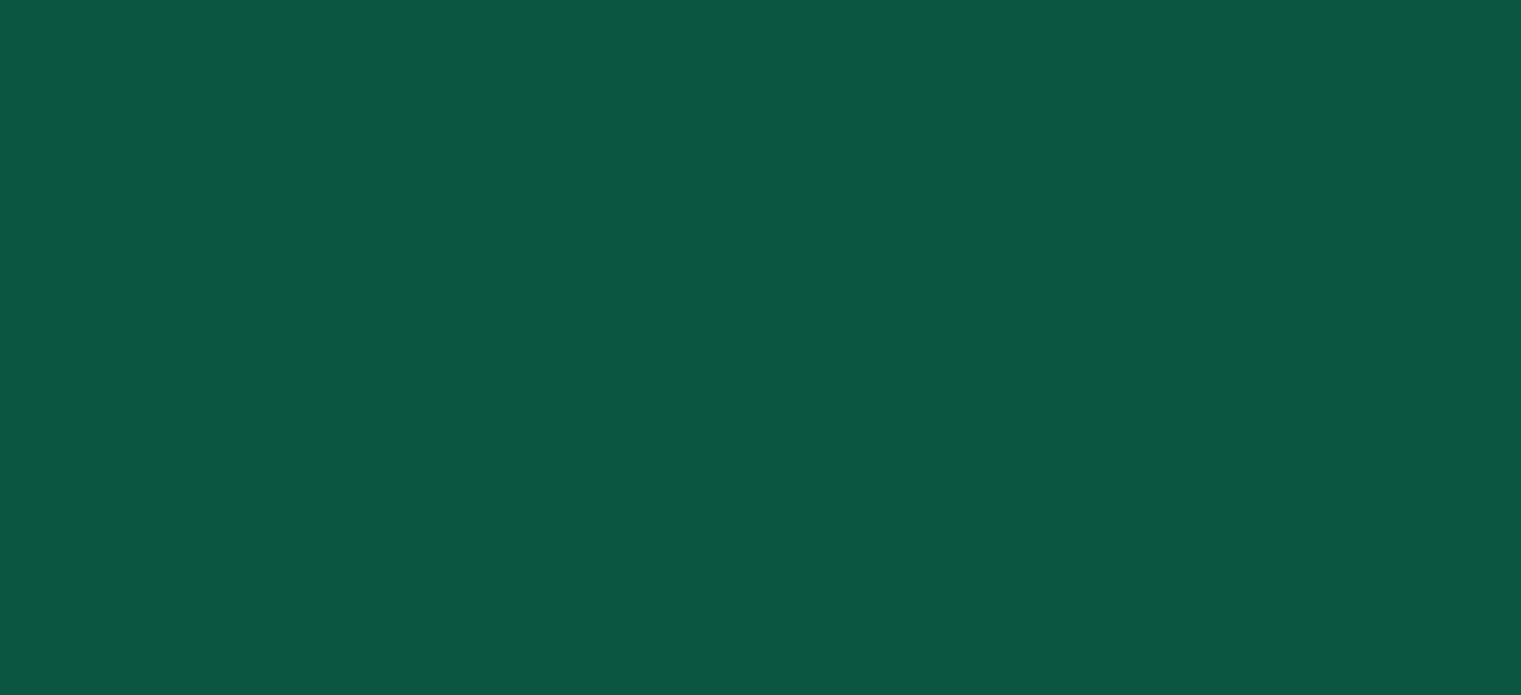 scroll, scrollTop: 0, scrollLeft: 0, axis: both 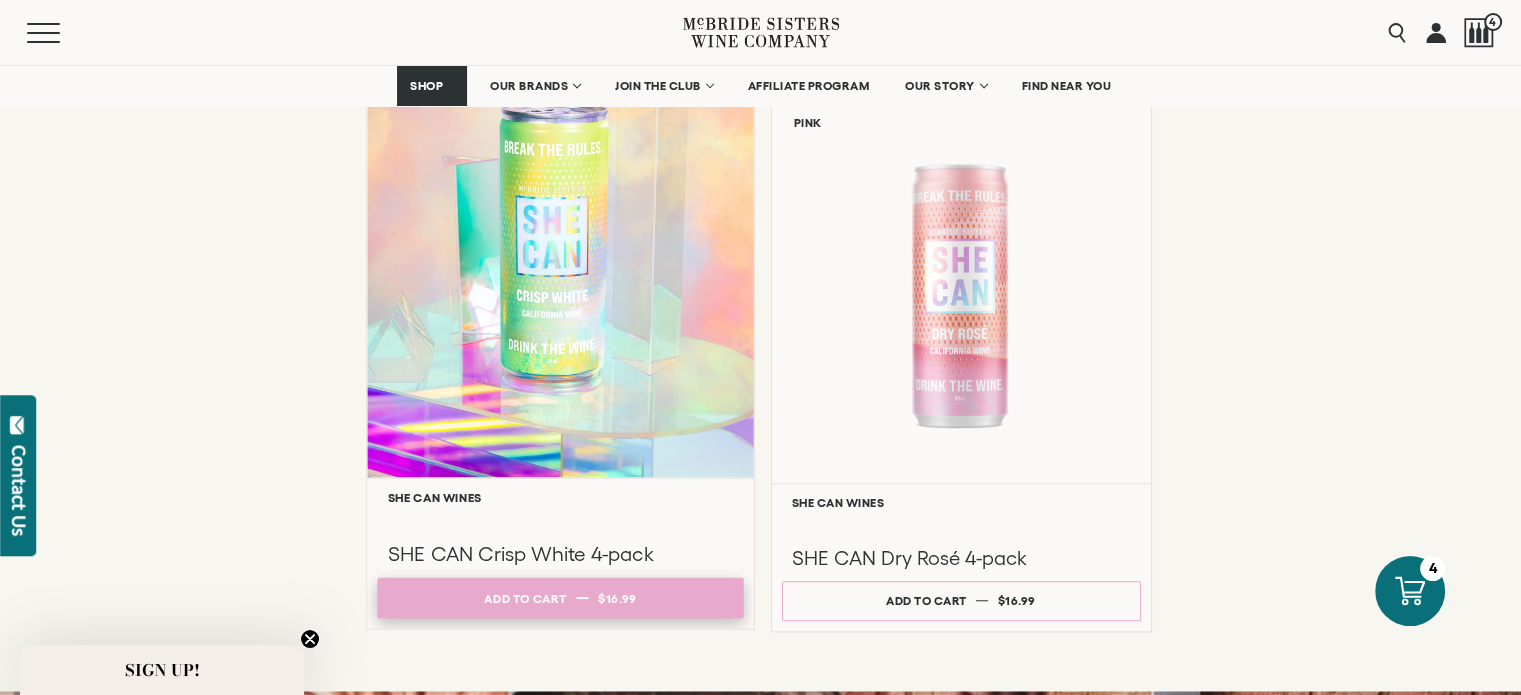 click on "Add to cart
Regular price
$16.99
Regular price
Sale price
$16.99
Unit price
/
per" at bounding box center [560, 597] 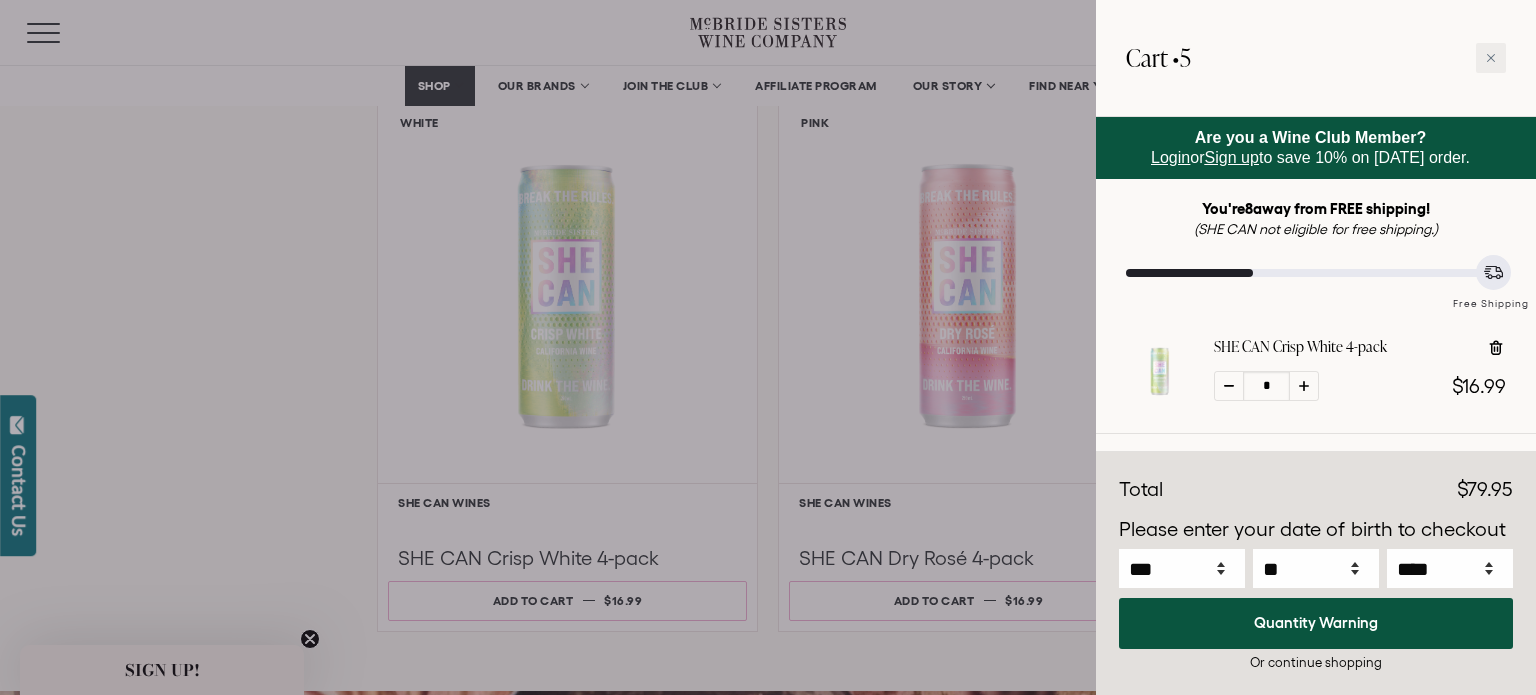 click at bounding box center (768, 347) 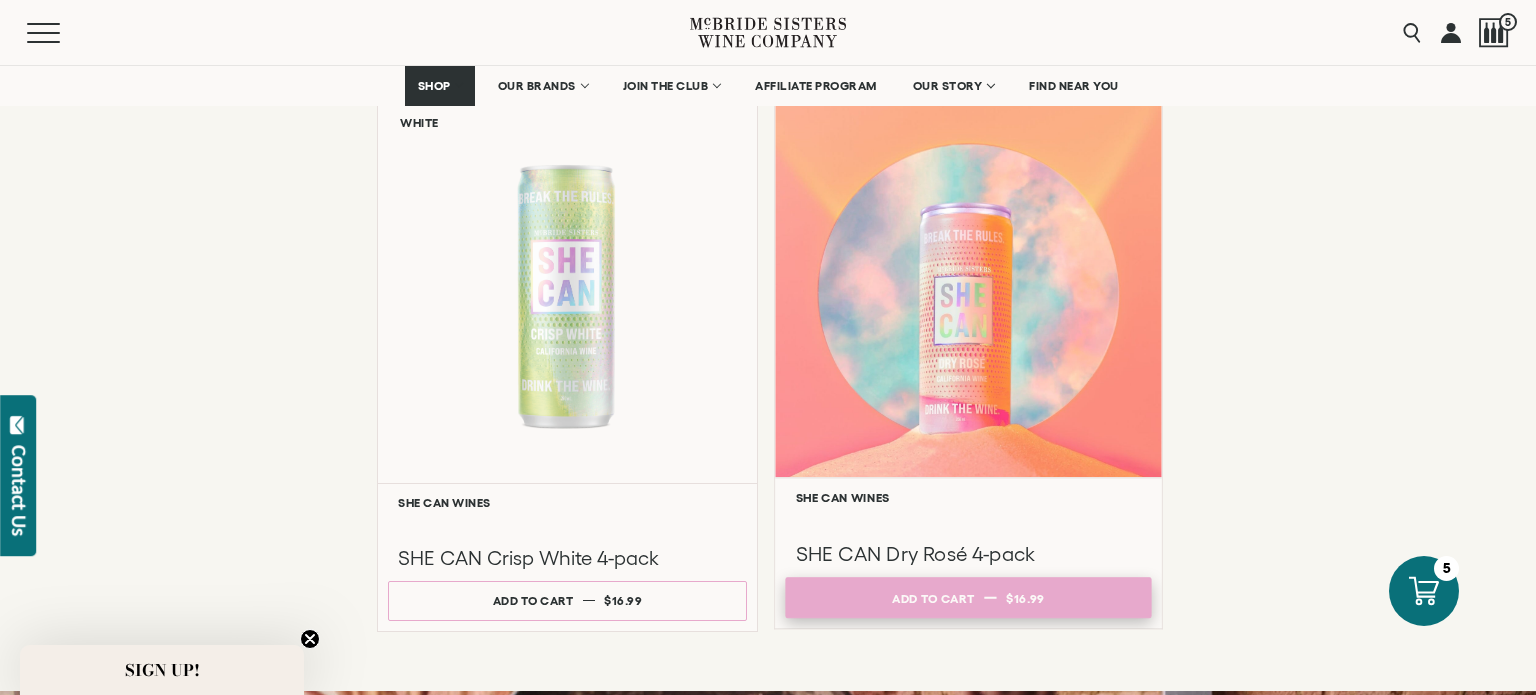 click on "Add to cart
Regular price
$16.99
Regular price
Sale price
$16.99
Unit price
/
per" at bounding box center [968, 597] 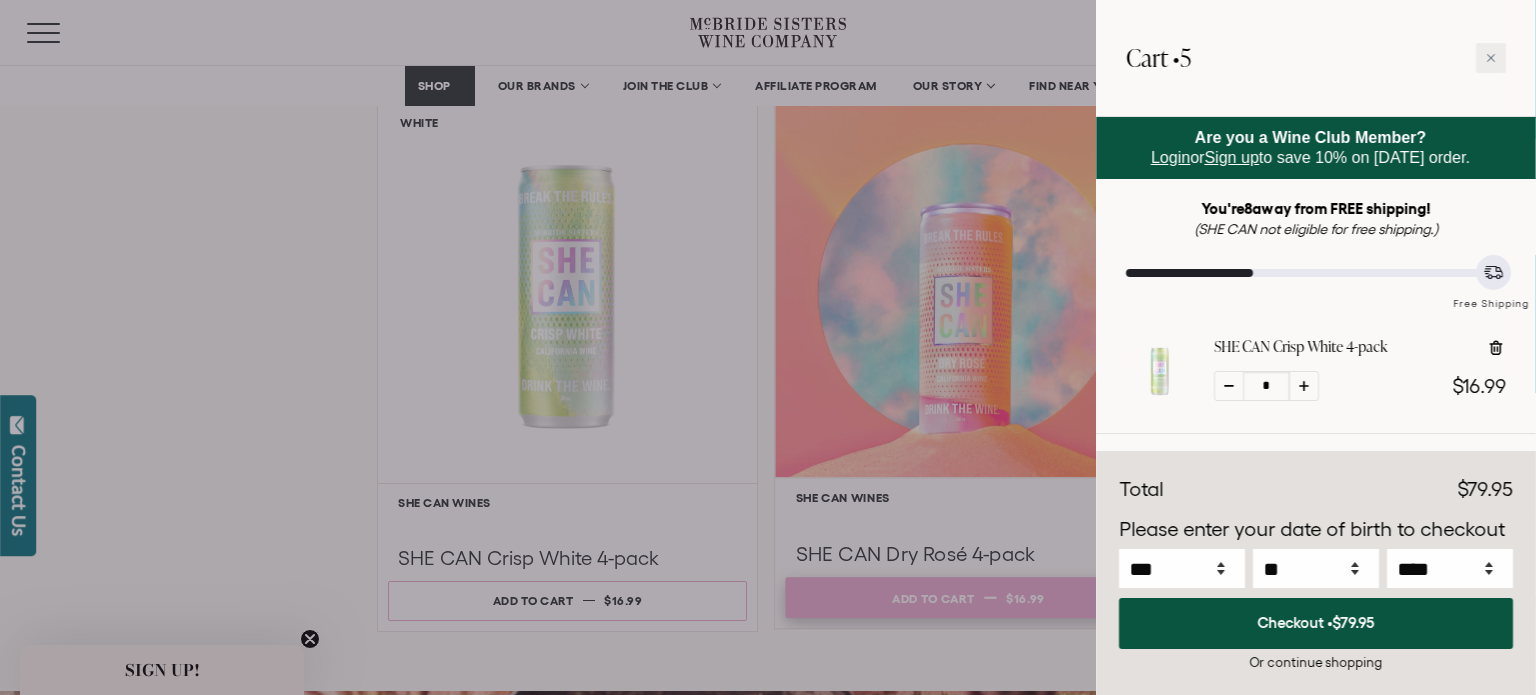 select on "****" 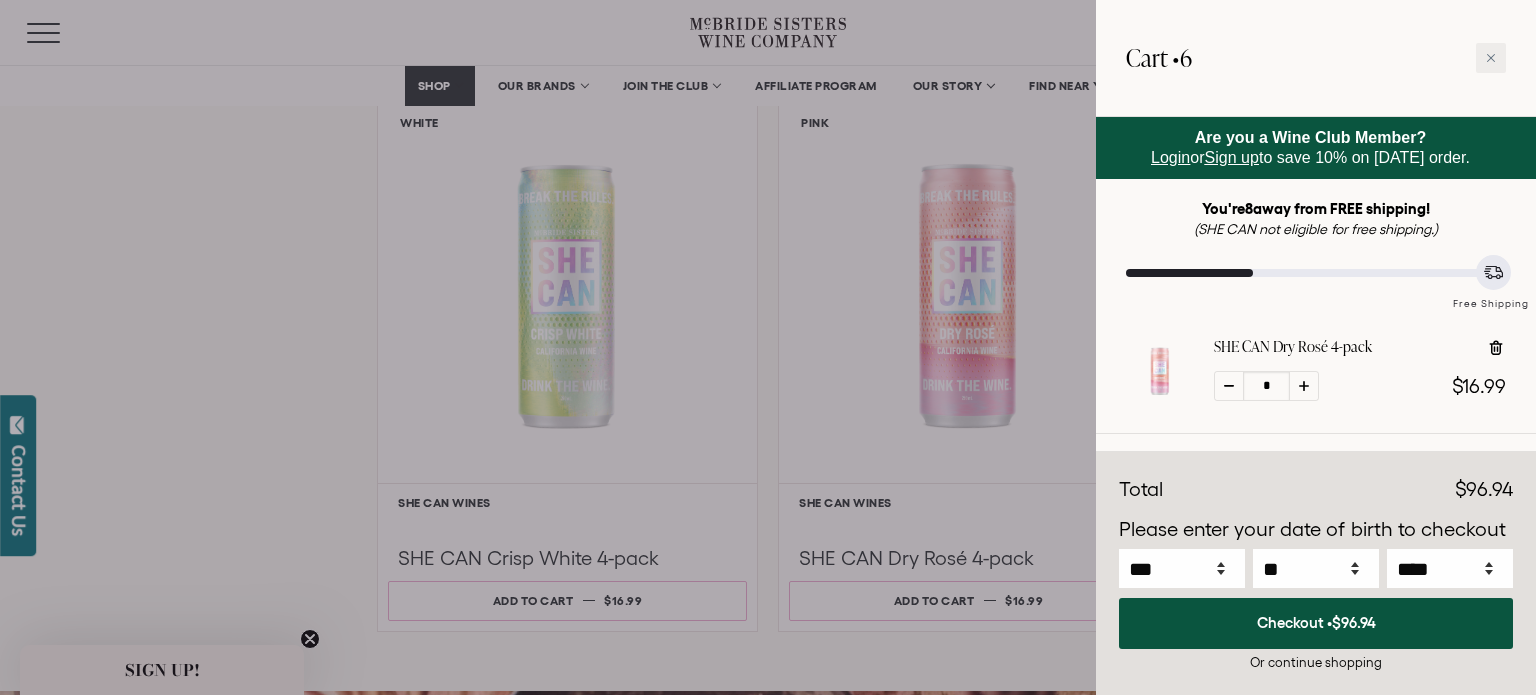 click at bounding box center (768, 347) 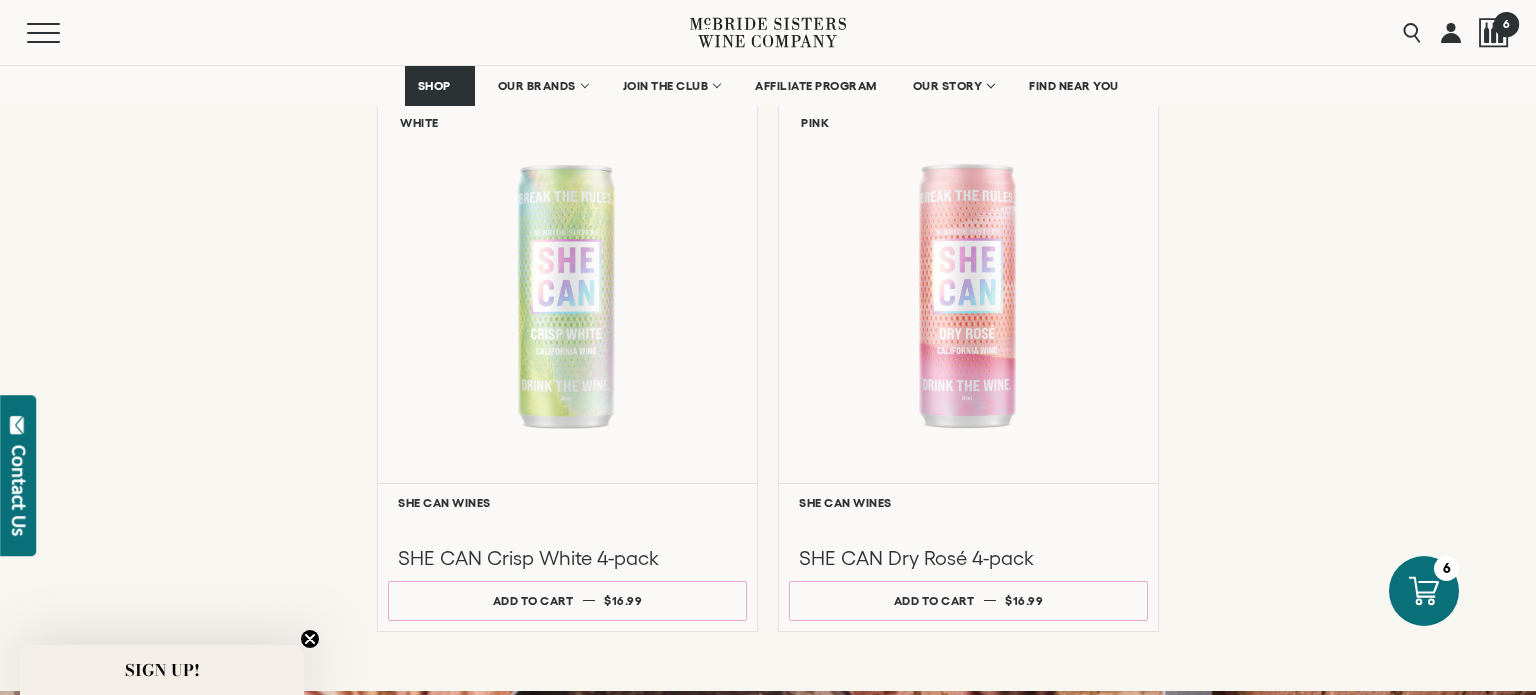 click on "6" at bounding box center (1505, 23) 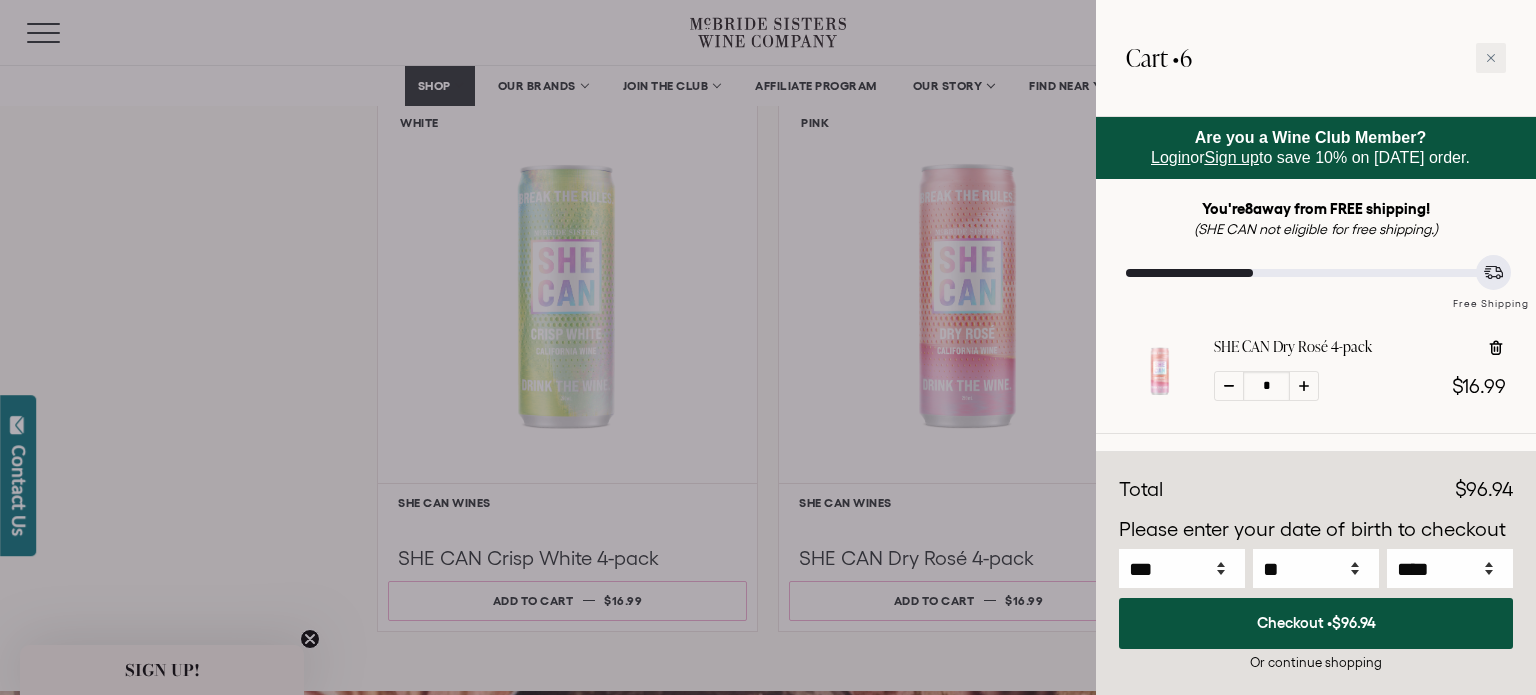 click 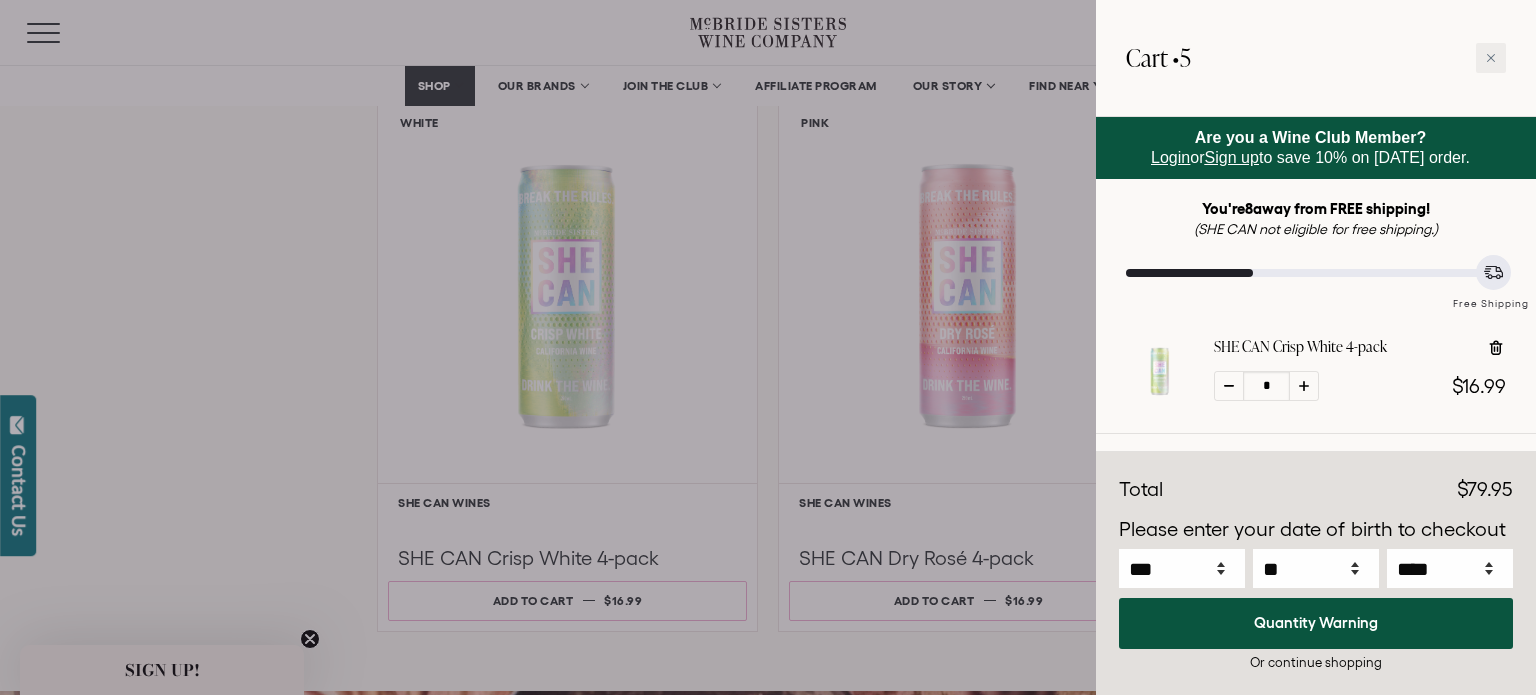 select on "****" 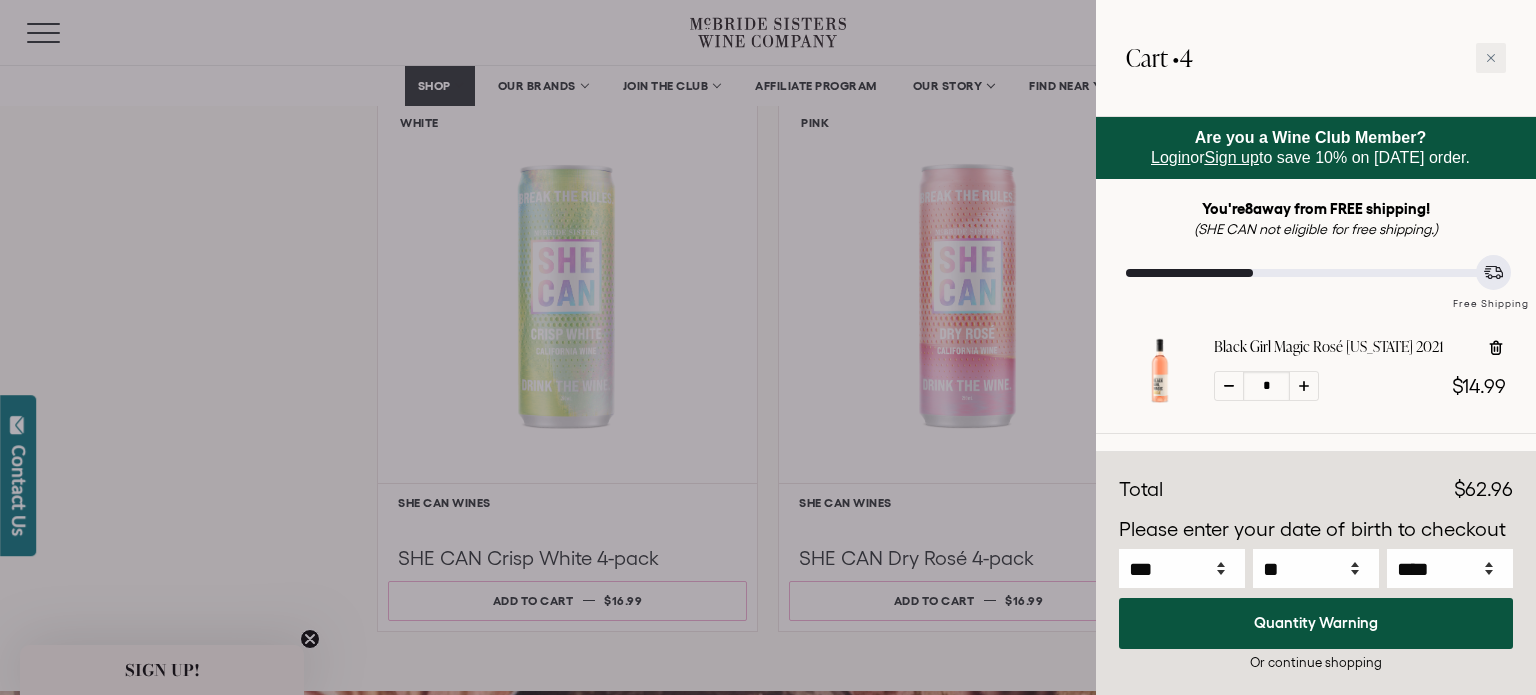 select on "****" 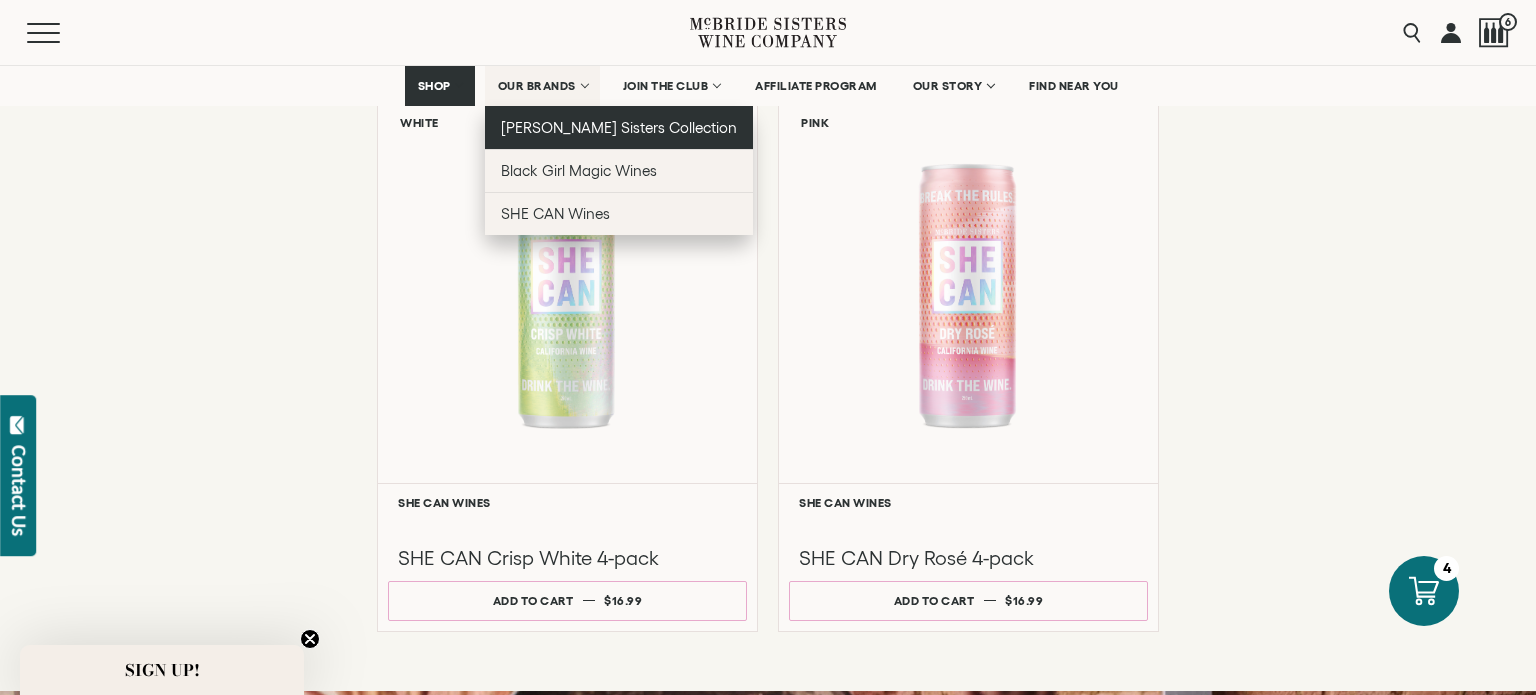 click on "[PERSON_NAME] Sisters Collection" at bounding box center (619, 127) 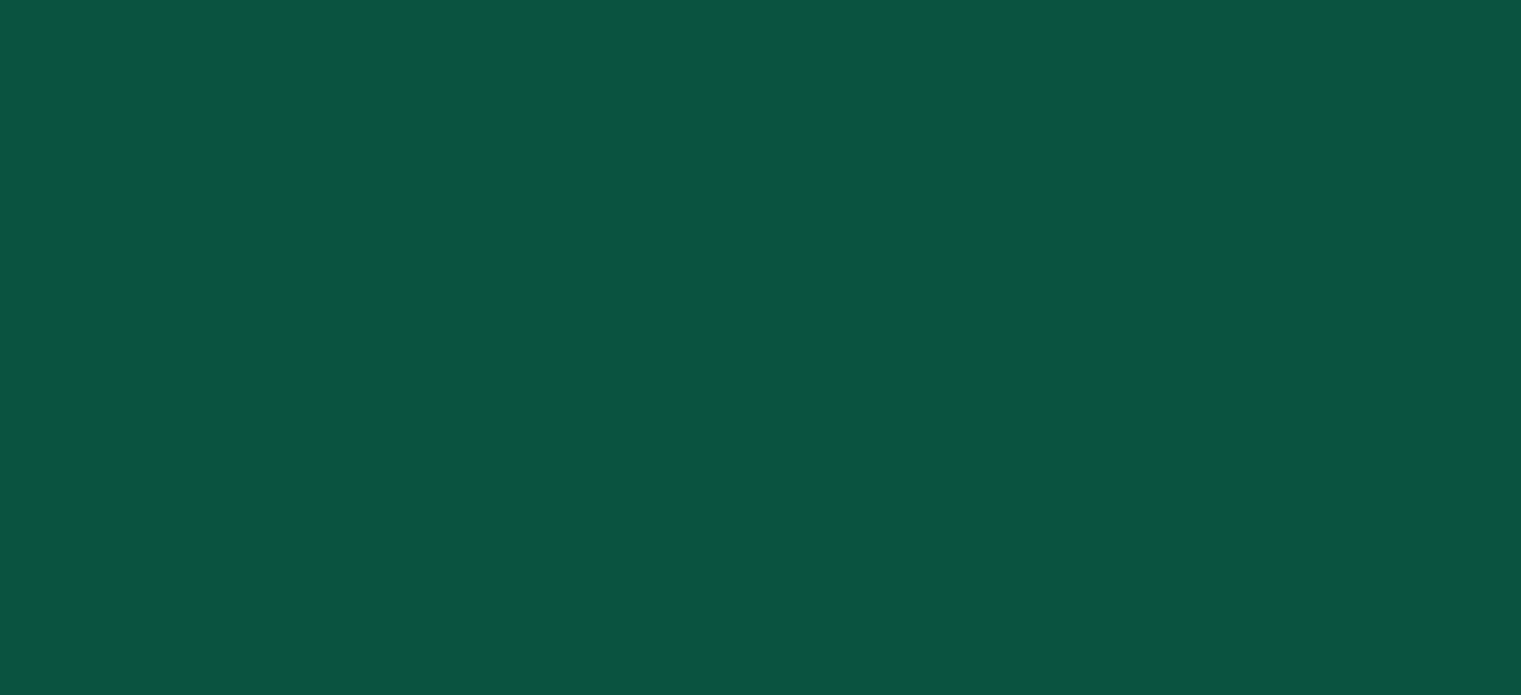 scroll, scrollTop: 0, scrollLeft: 0, axis: both 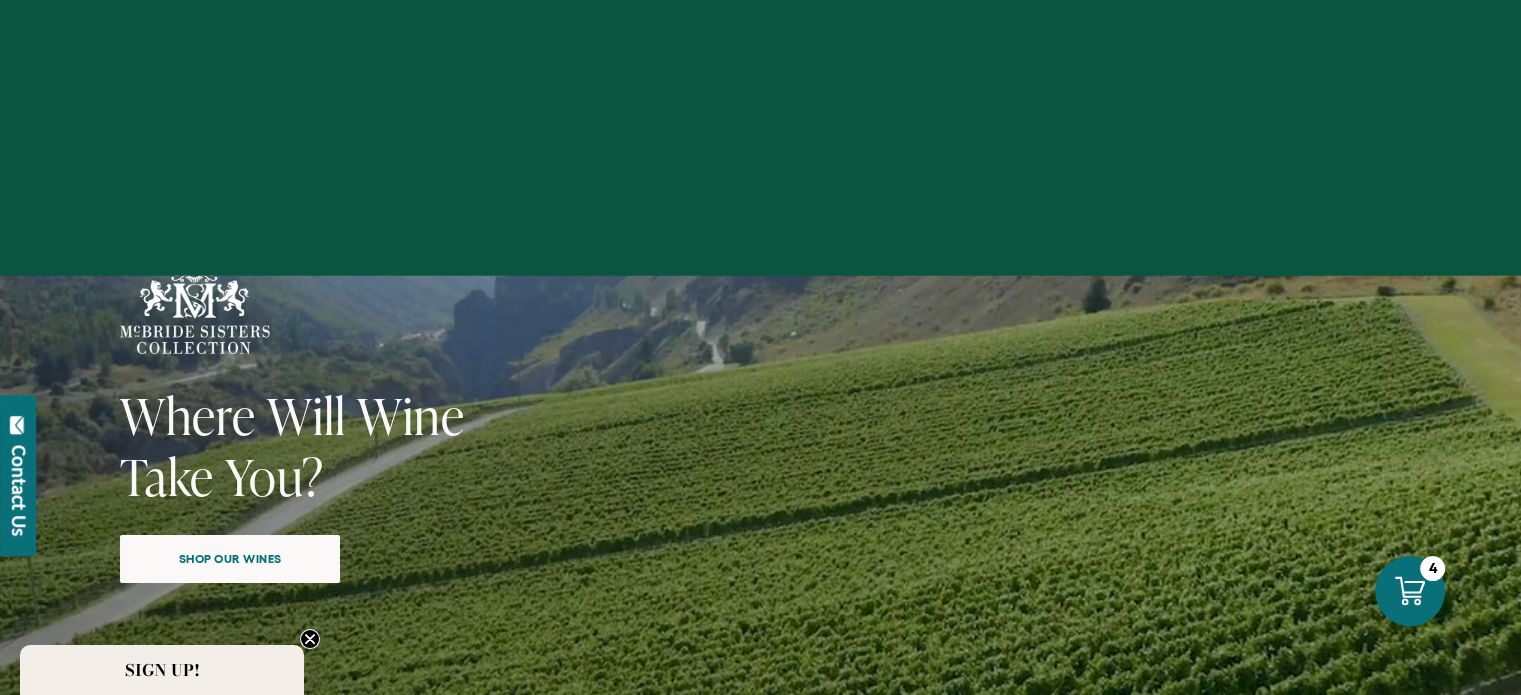 select on "****" 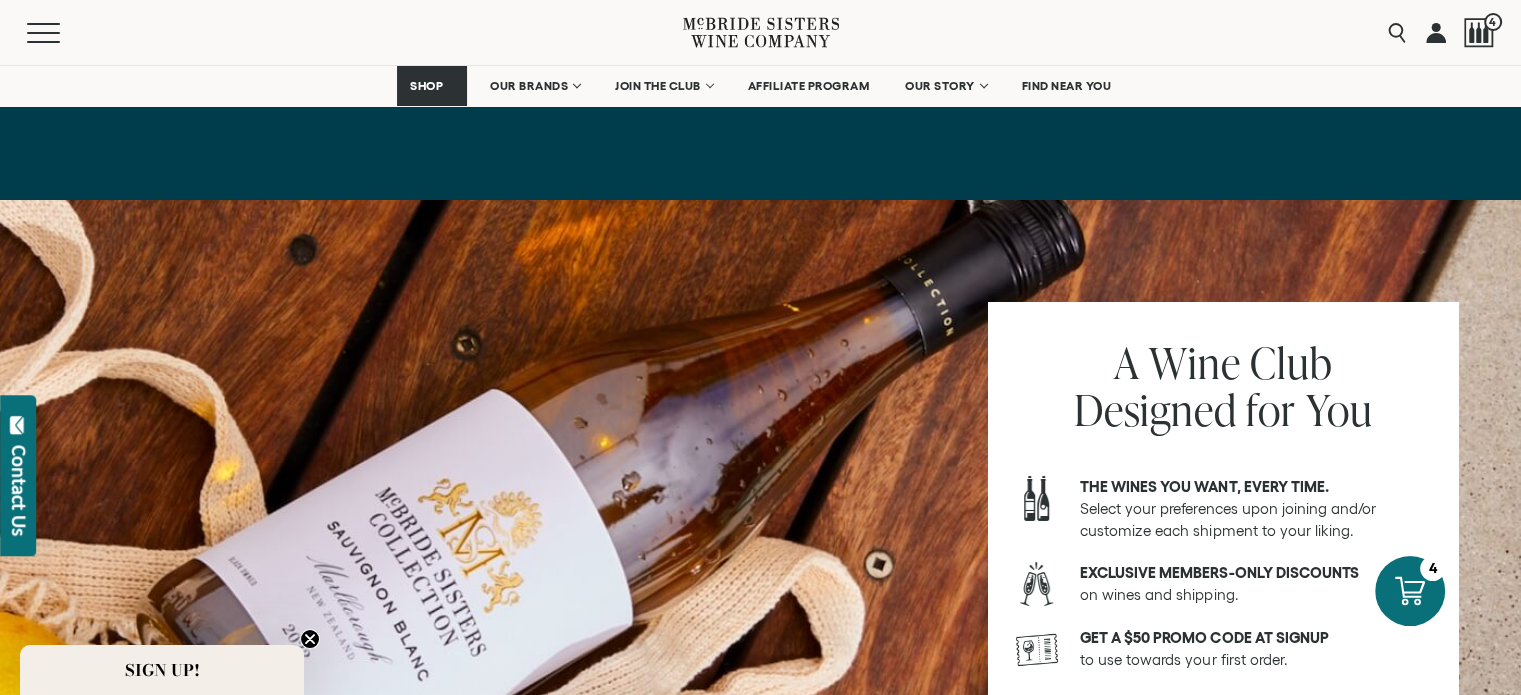 scroll, scrollTop: 6800, scrollLeft: 0, axis: vertical 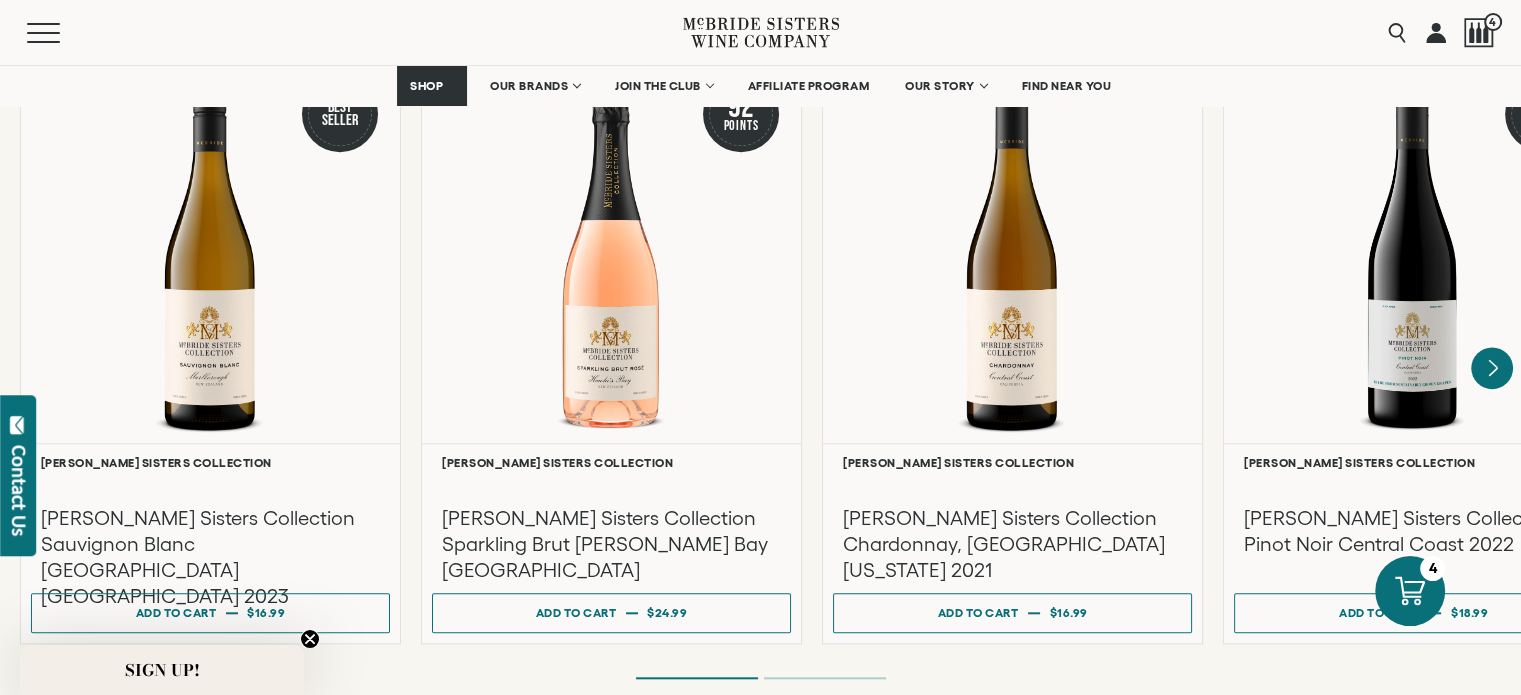 click 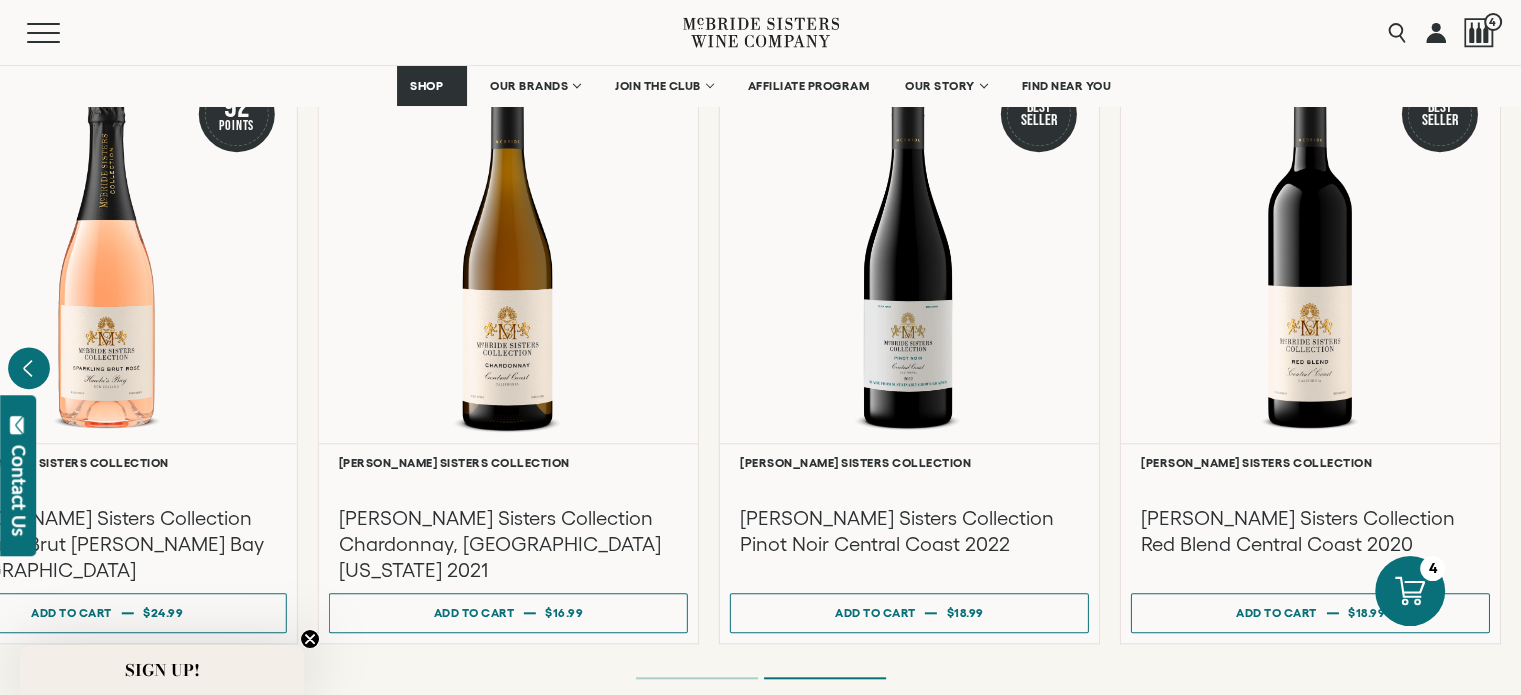click 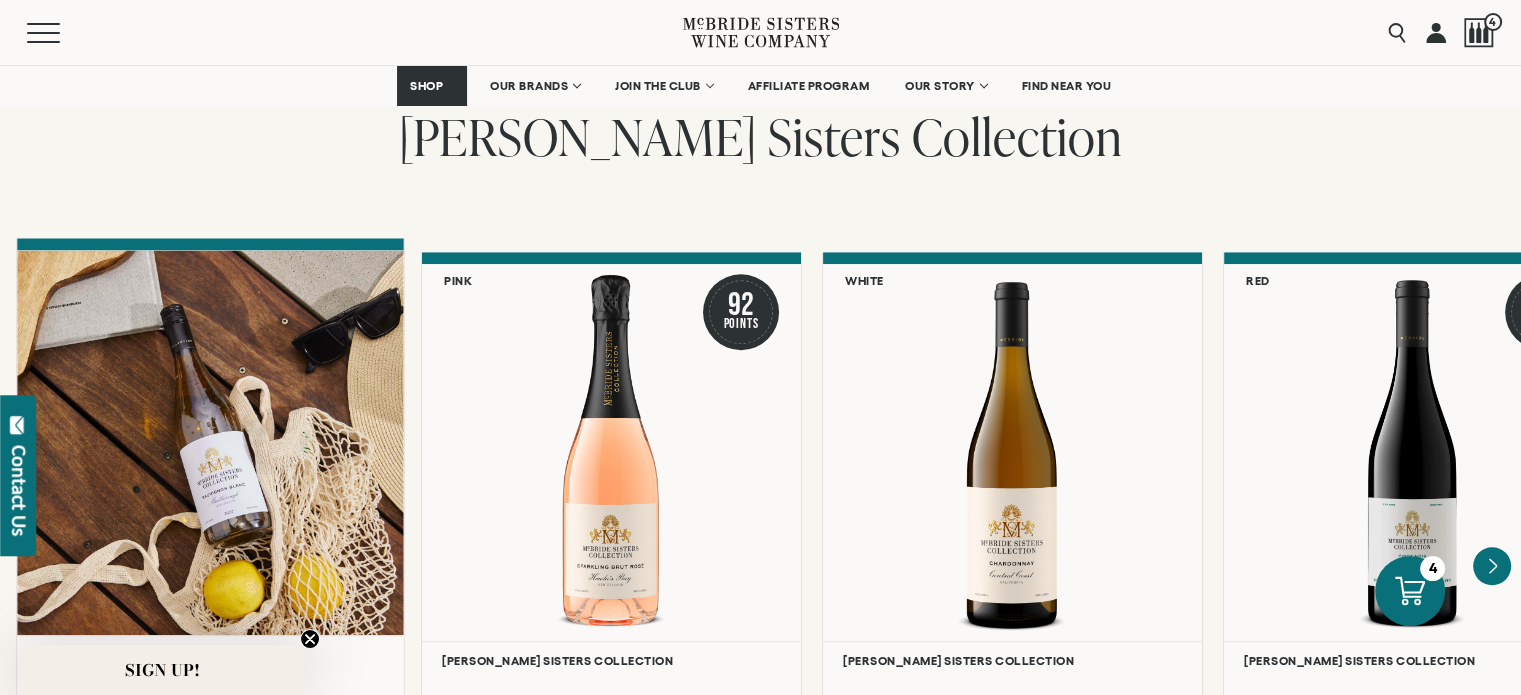 scroll, scrollTop: 1800, scrollLeft: 0, axis: vertical 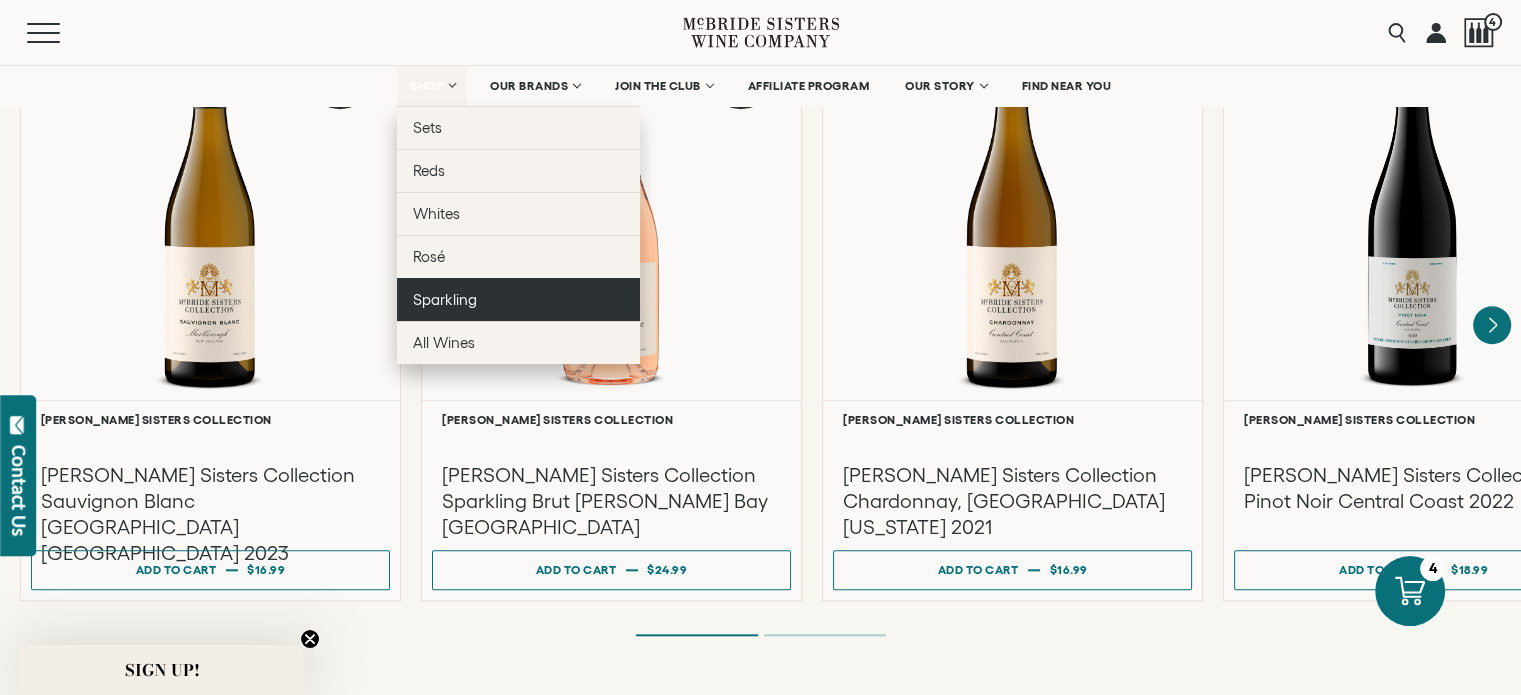 click on "Sparkling" at bounding box center (445, 299) 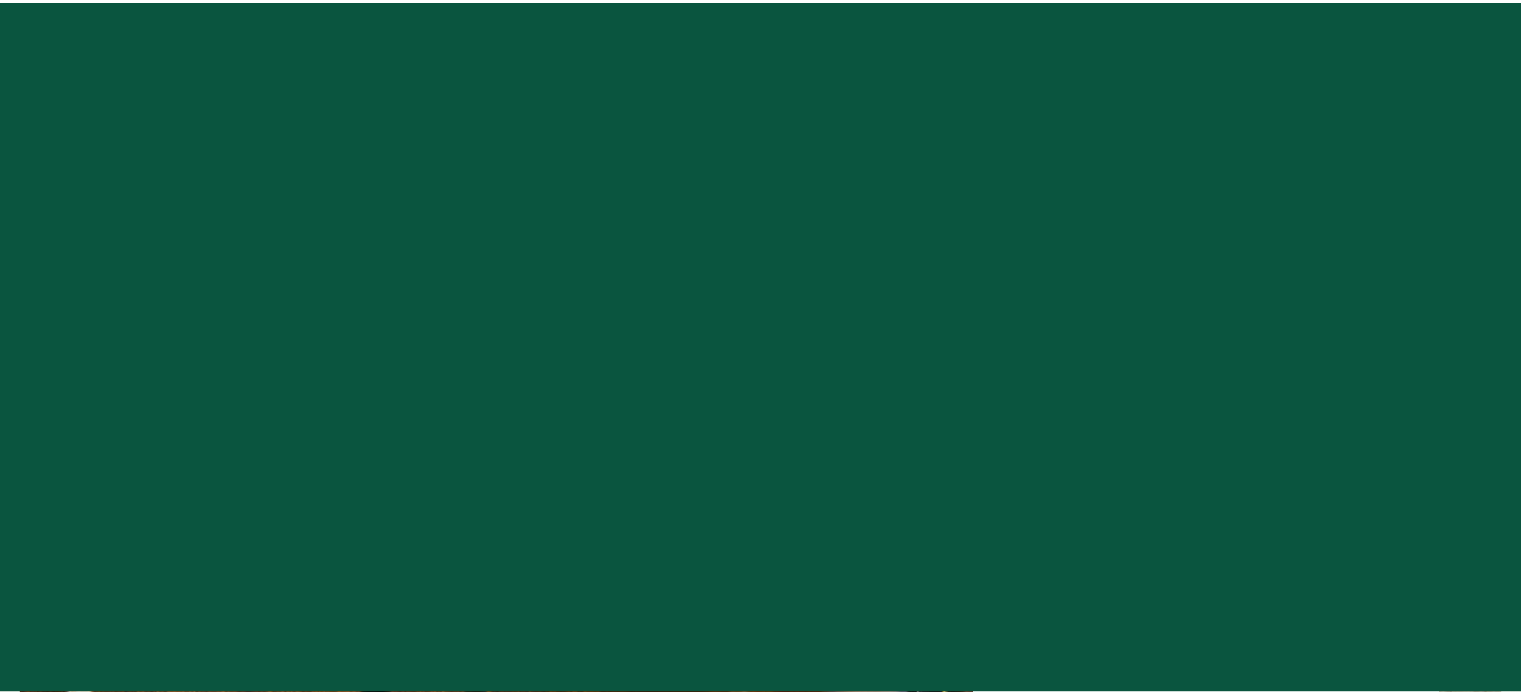scroll, scrollTop: 0, scrollLeft: 0, axis: both 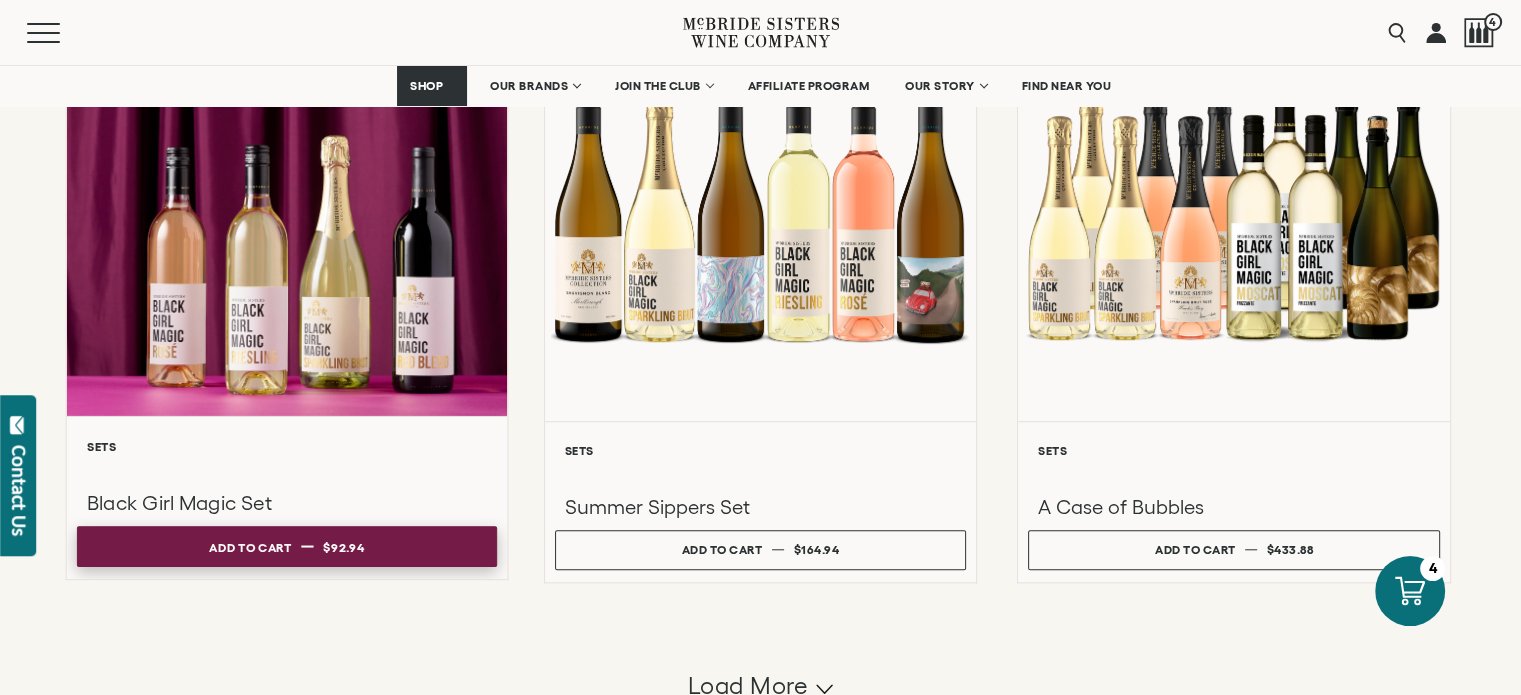 click on "$92.94" at bounding box center (343, 547) 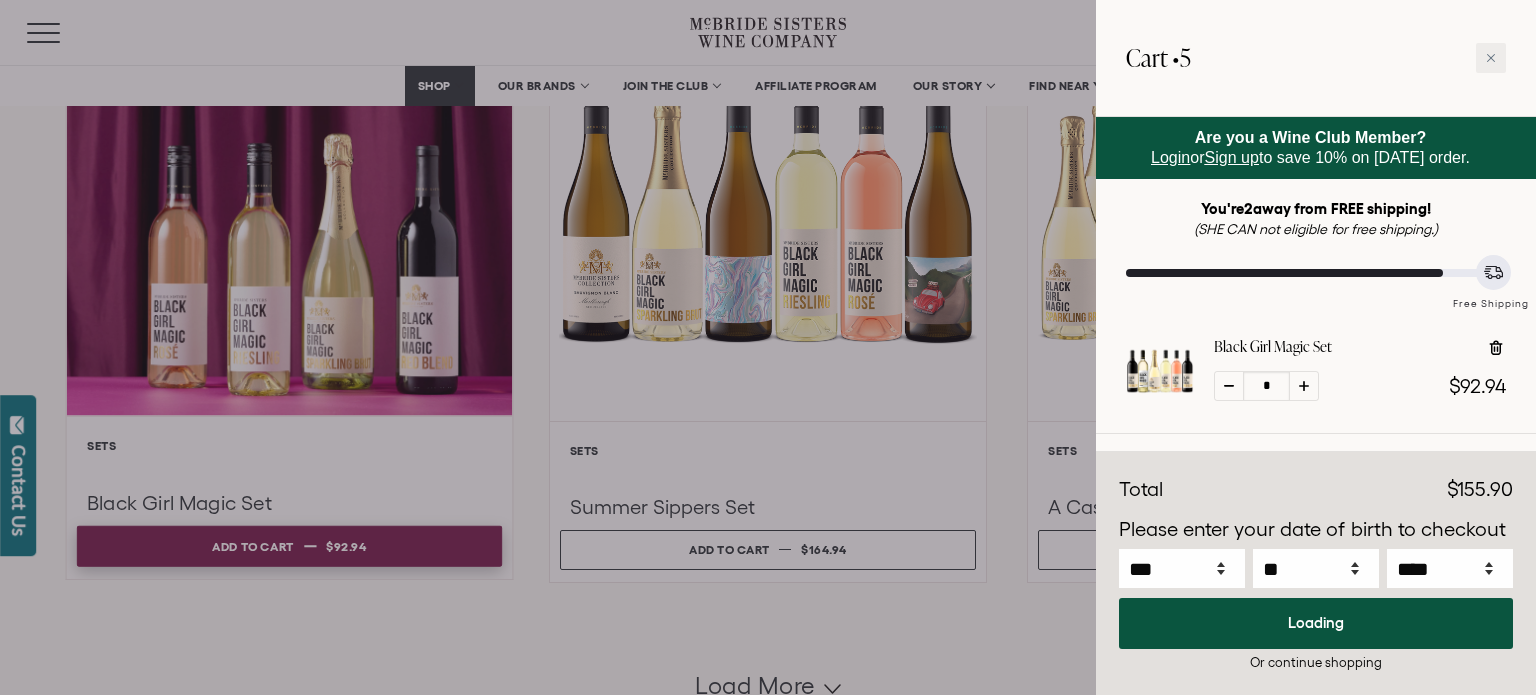 select on "****" 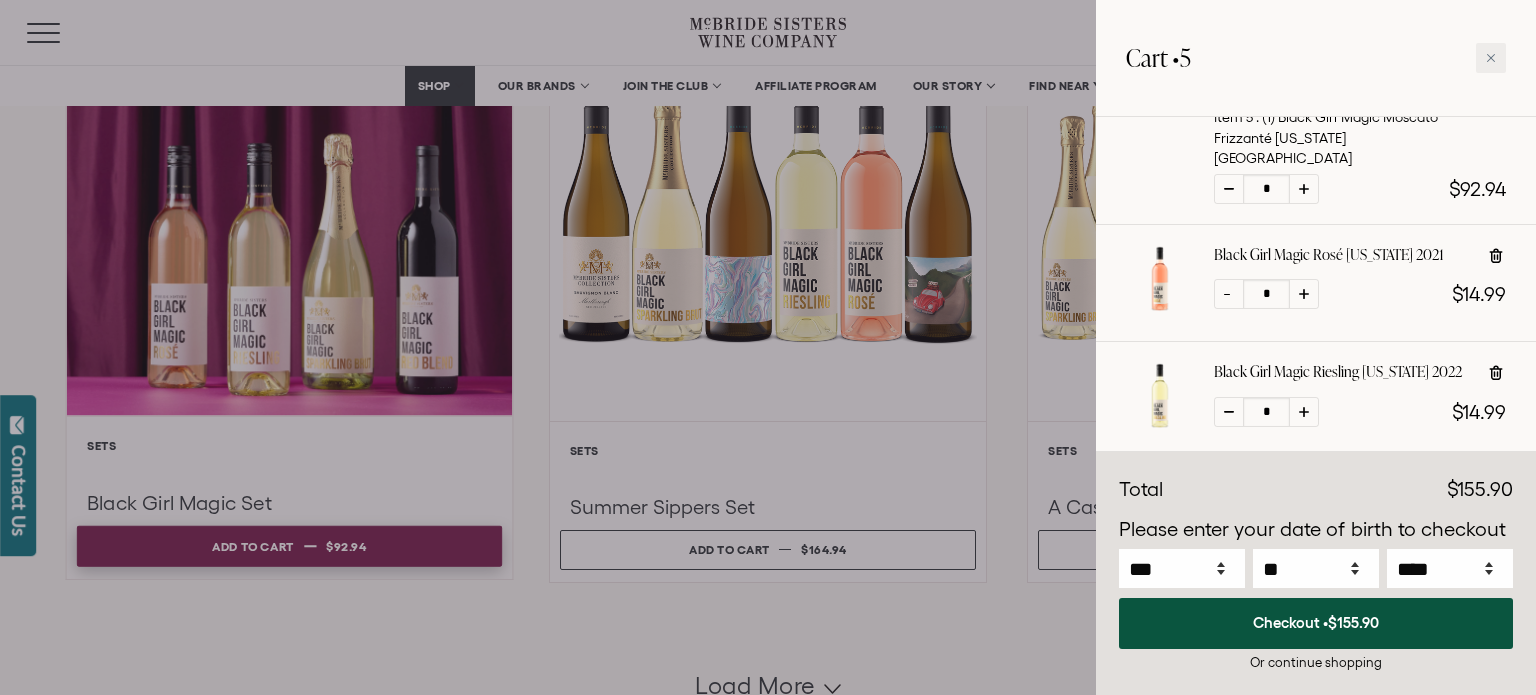 scroll, scrollTop: 400, scrollLeft: 0, axis: vertical 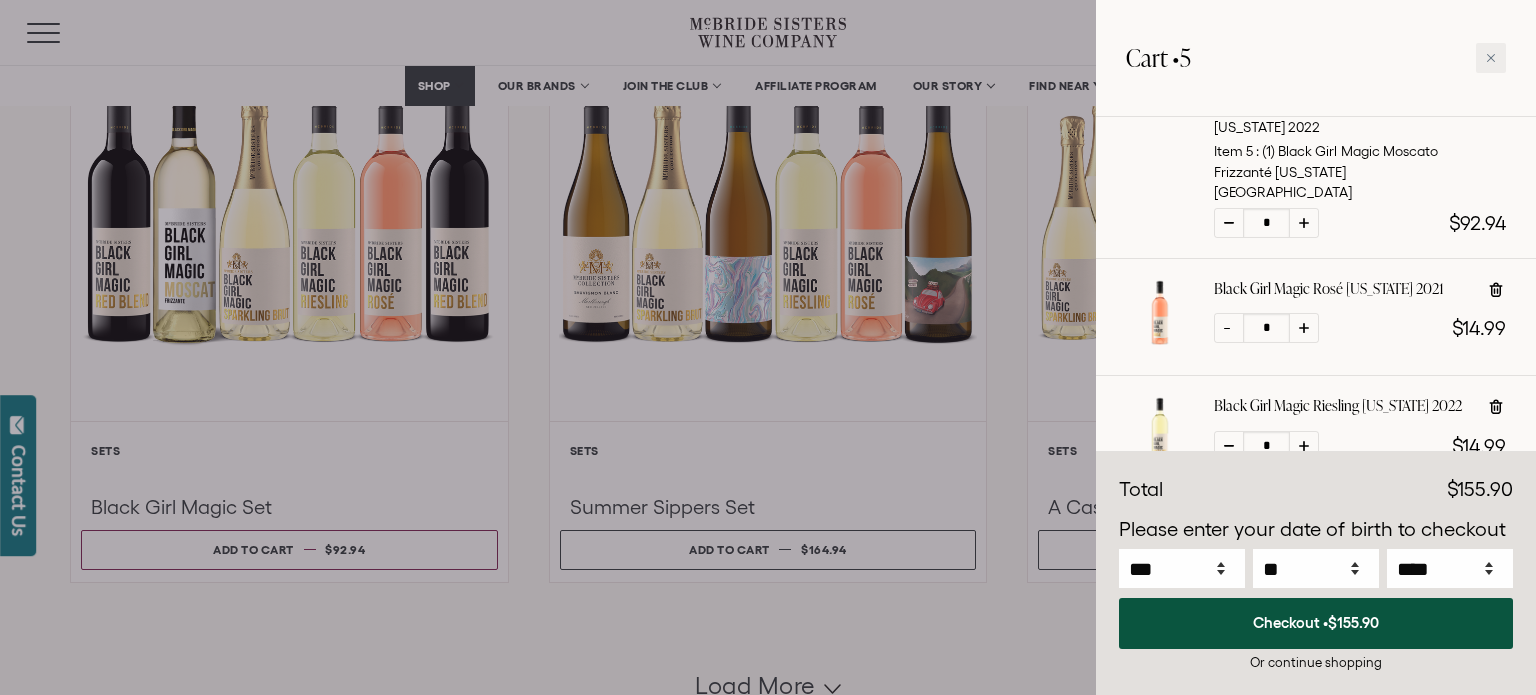 click 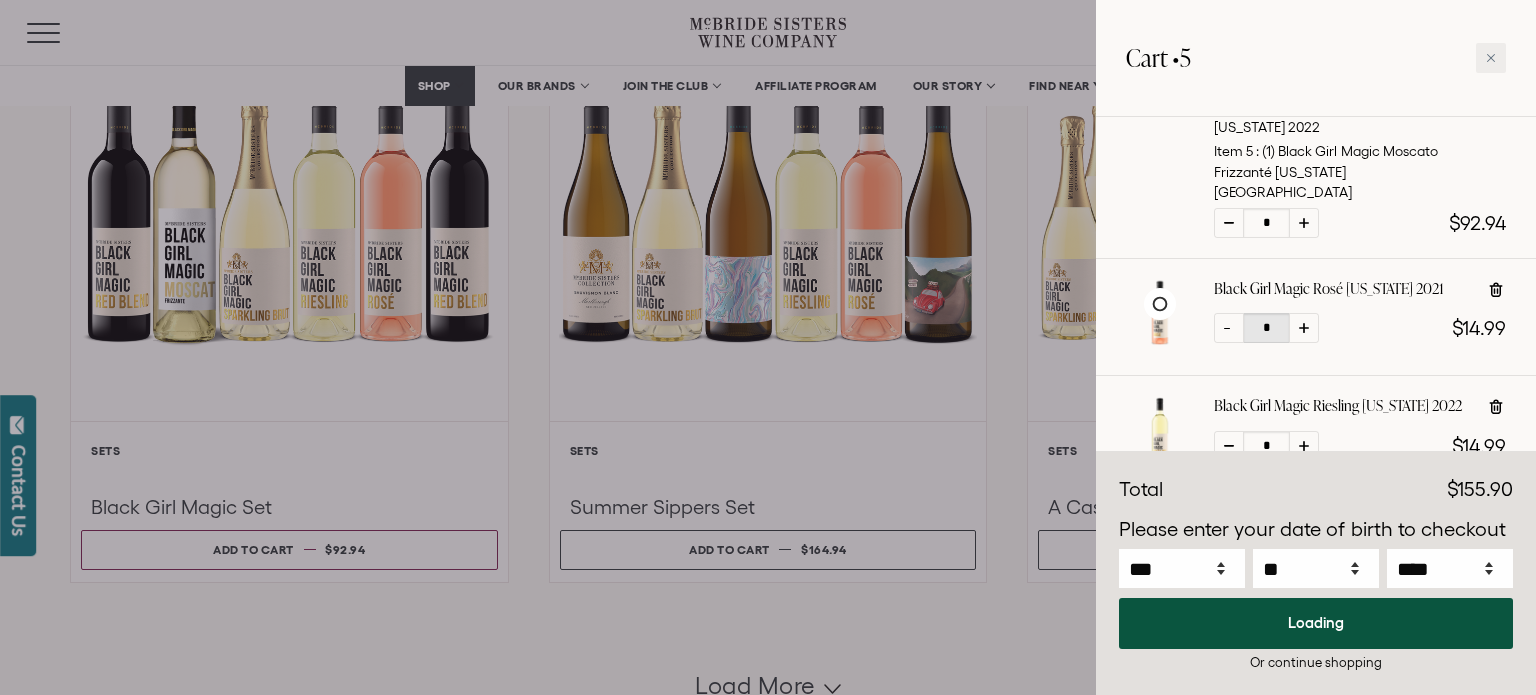 select on "****" 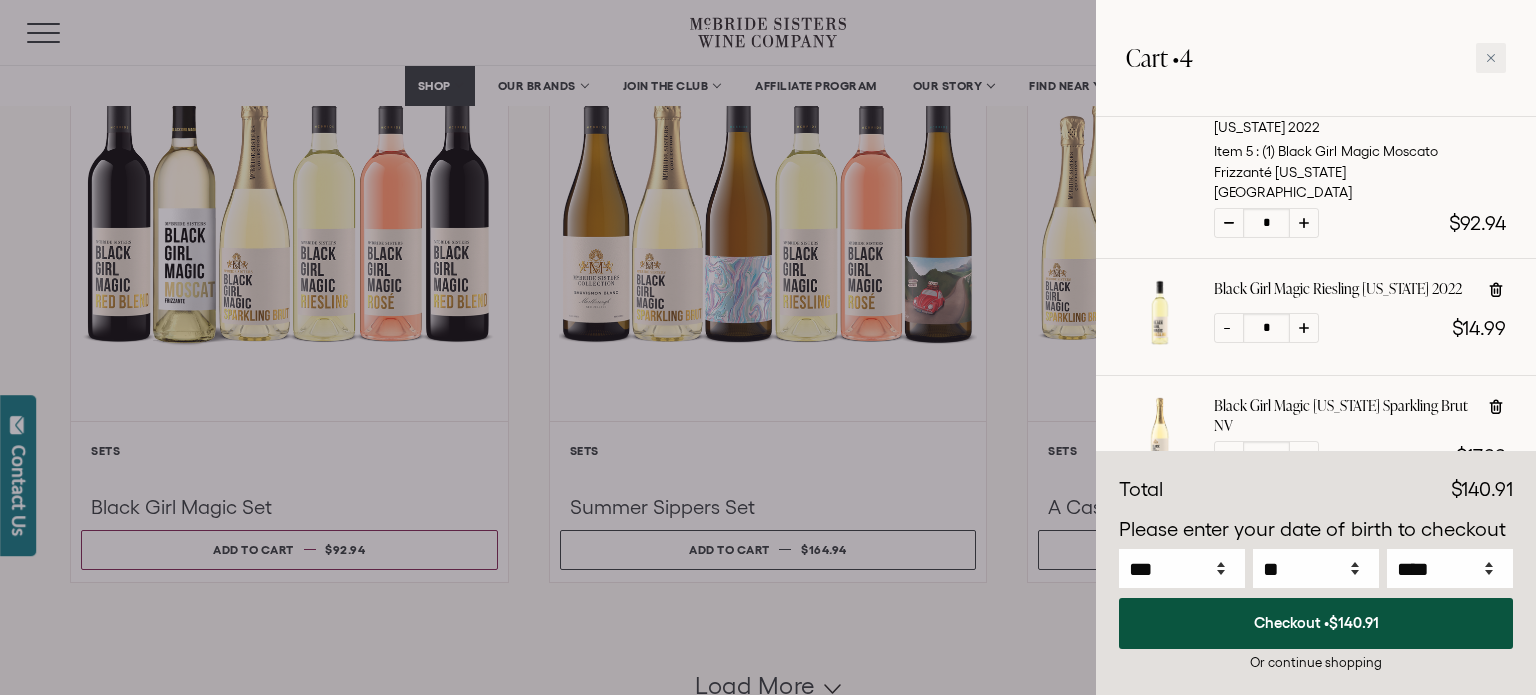 click 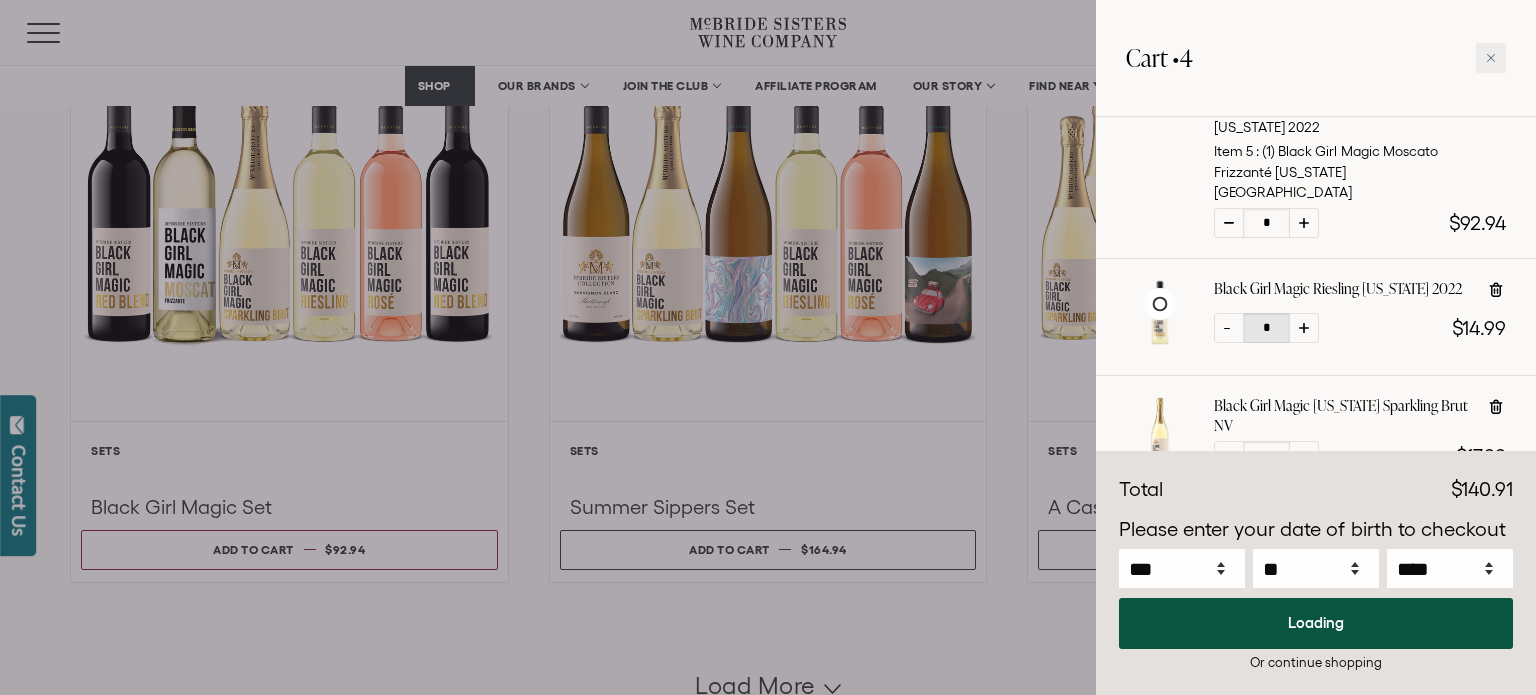 select on "****" 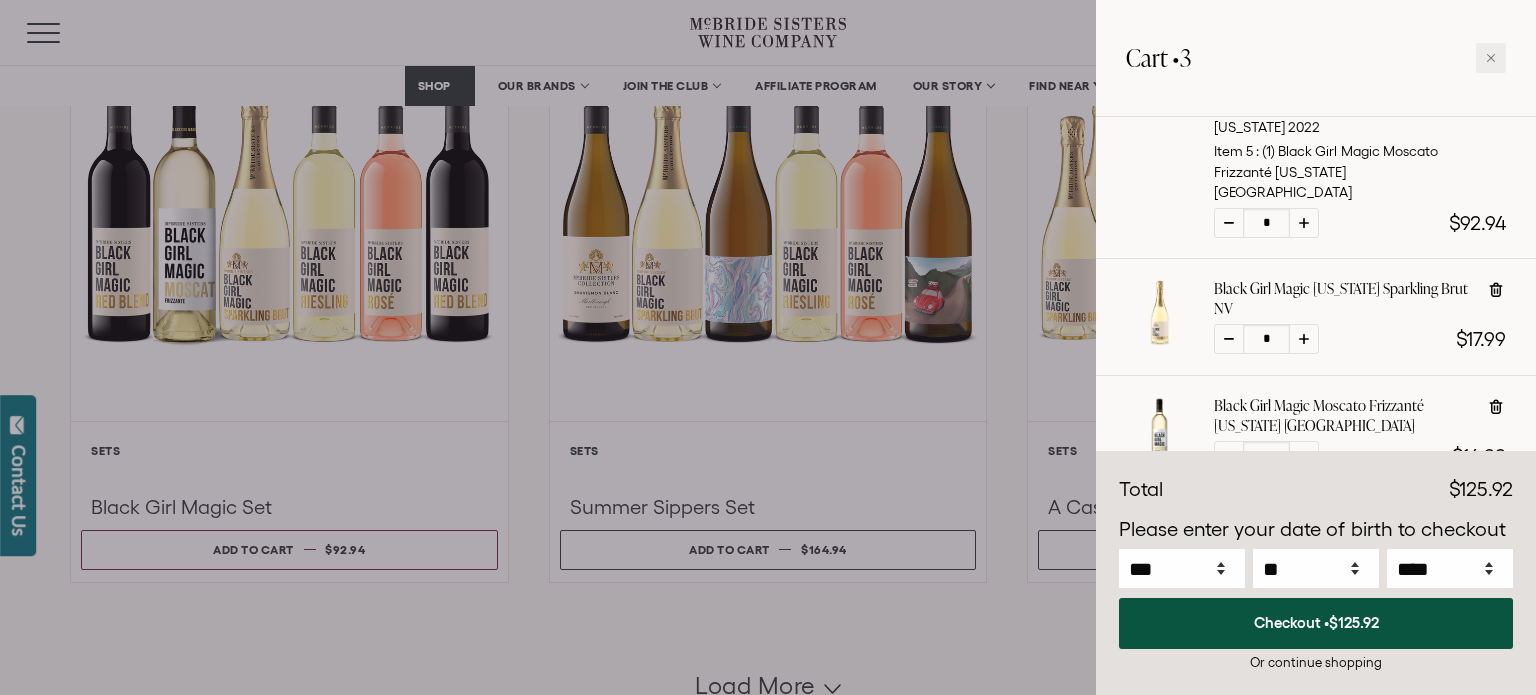 click 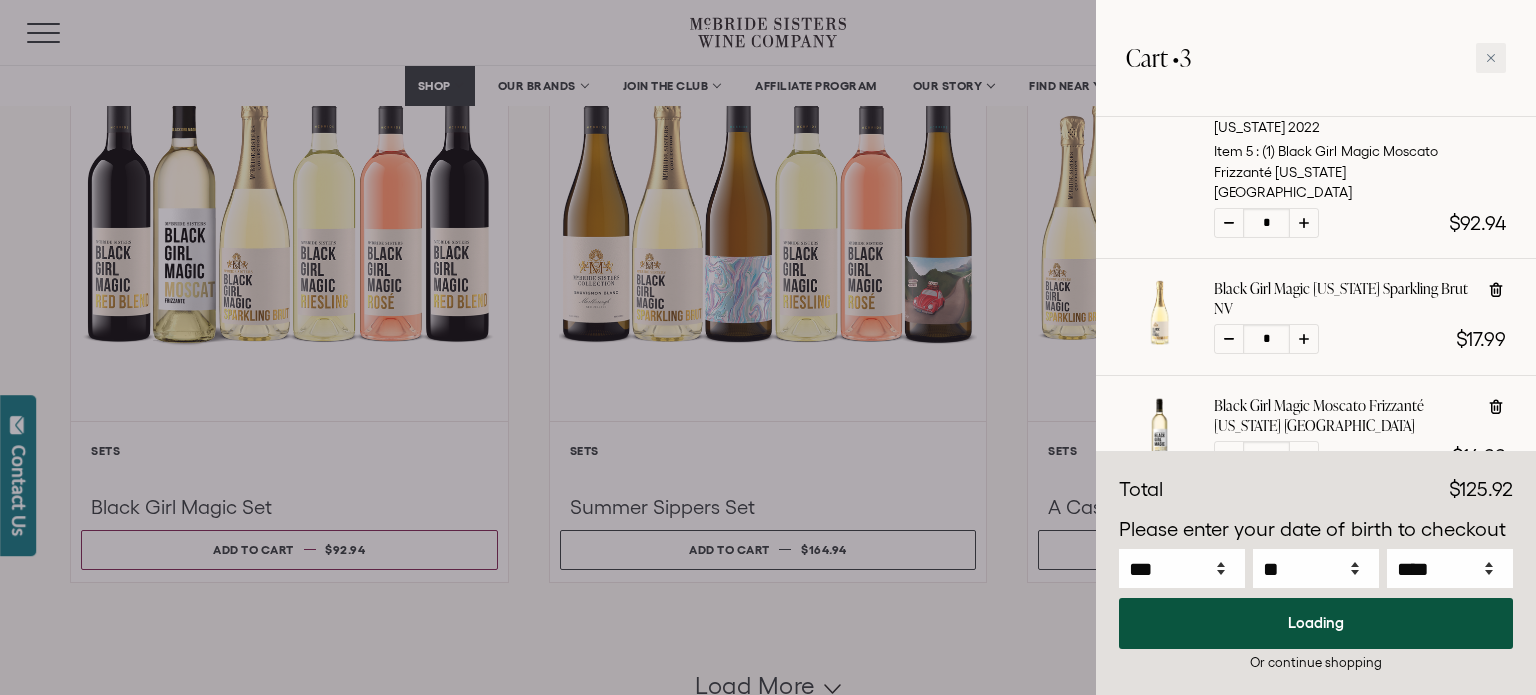 select on "****" 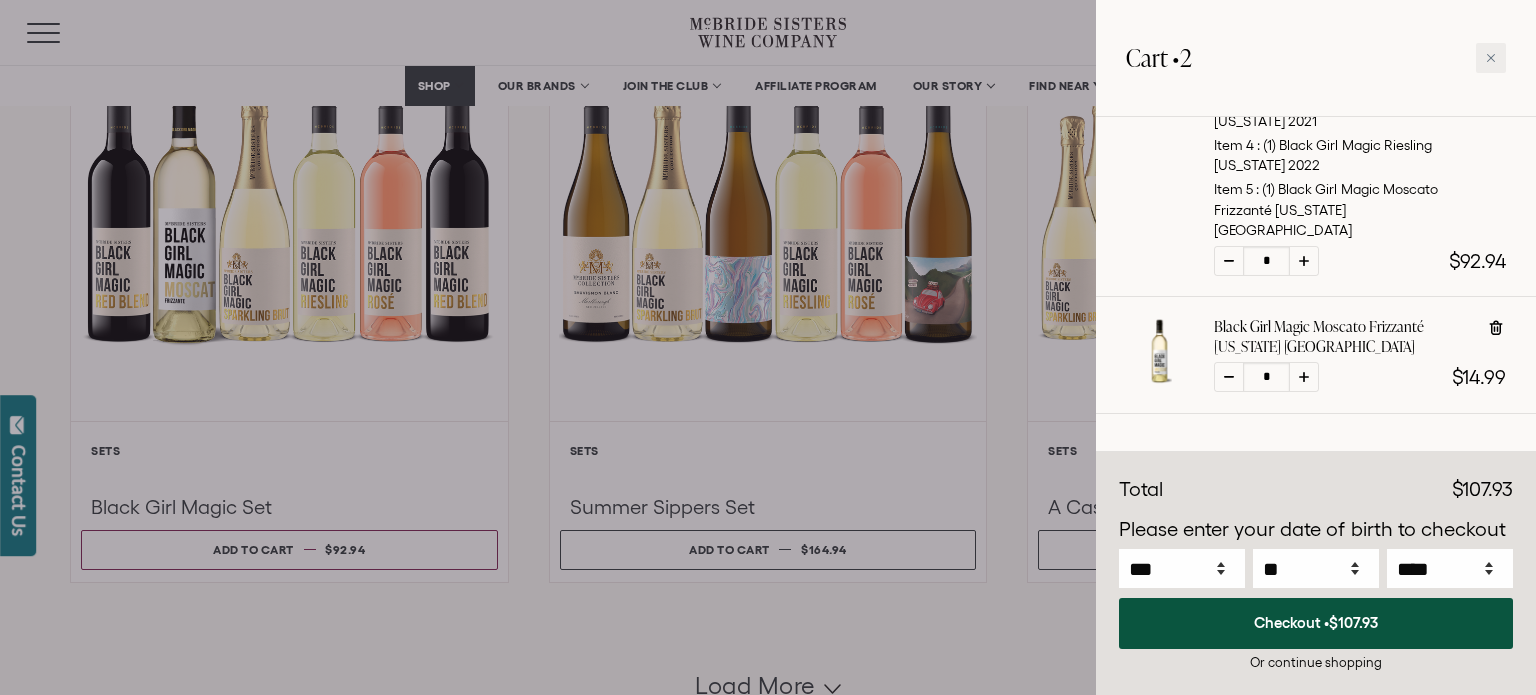 click 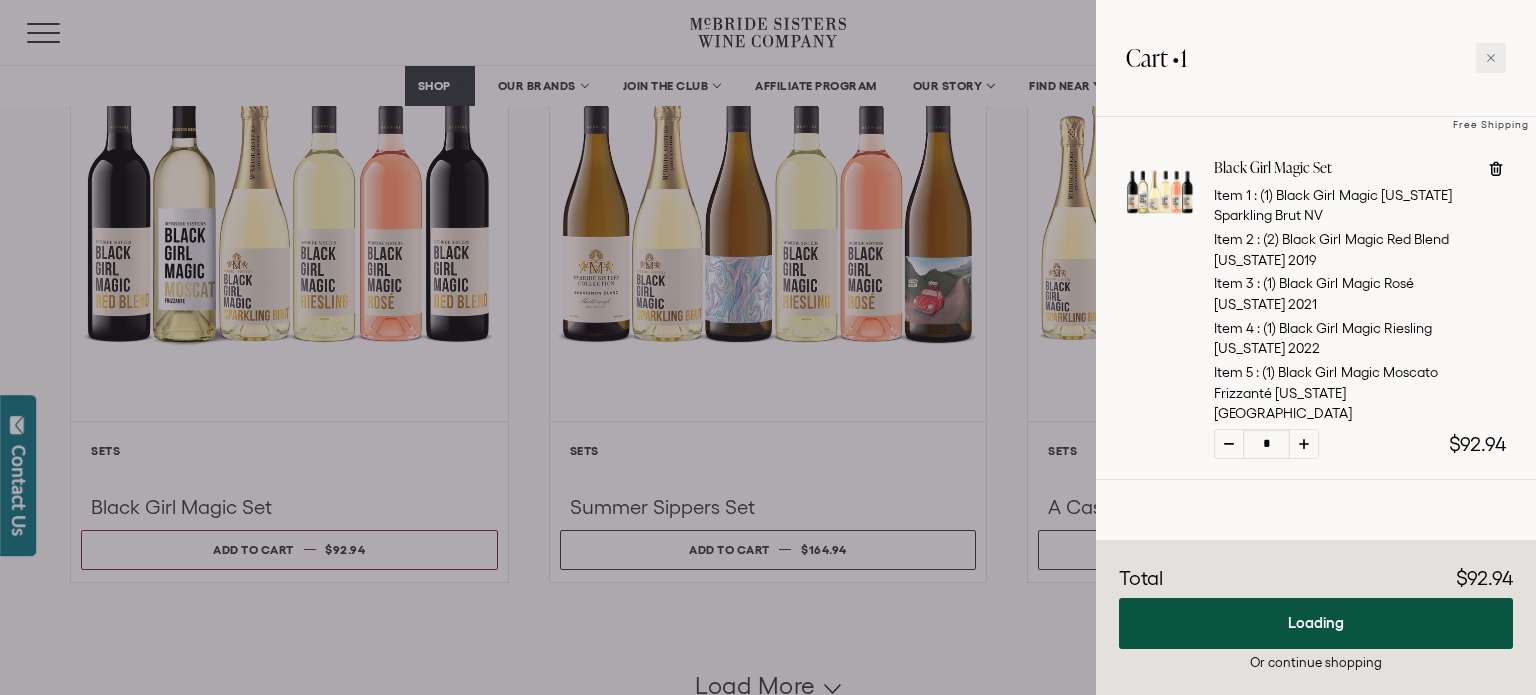 scroll, scrollTop: 157, scrollLeft: 0, axis: vertical 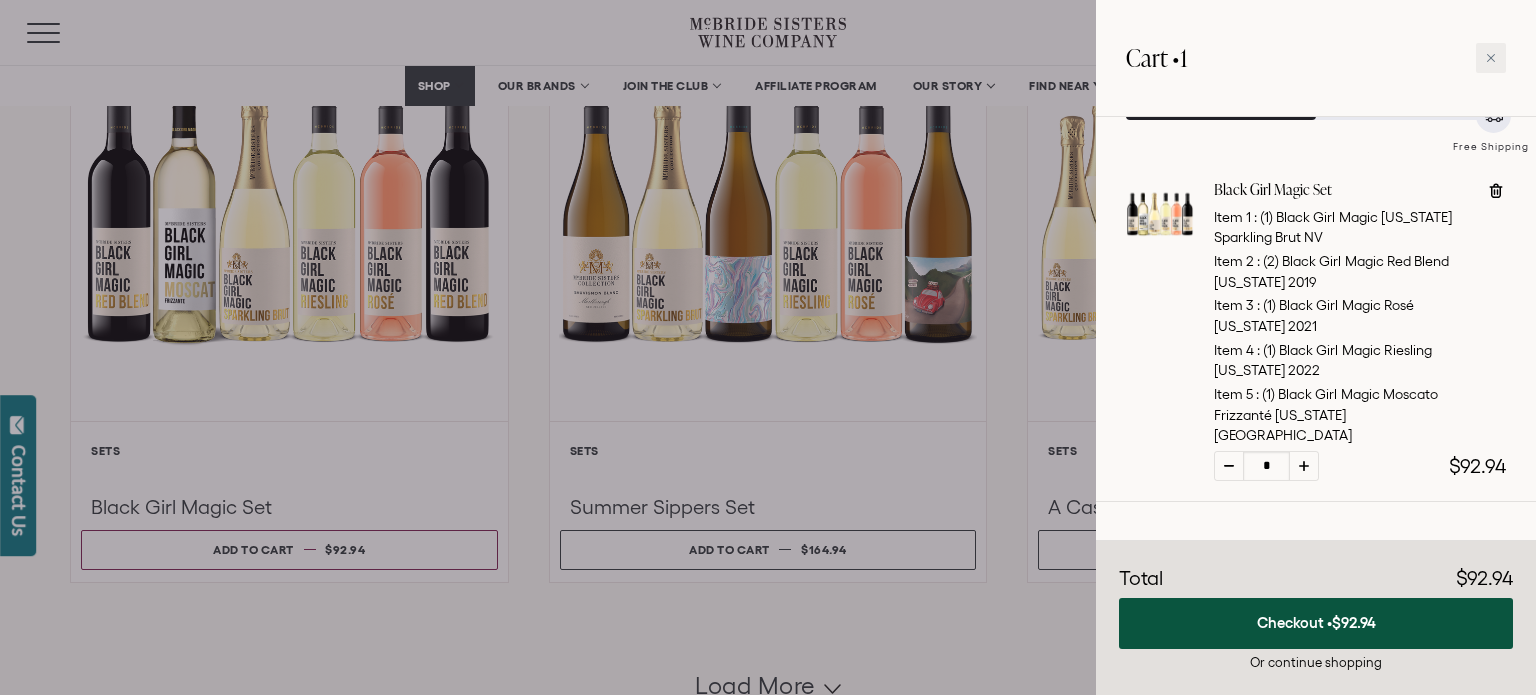 click at bounding box center [768, 347] 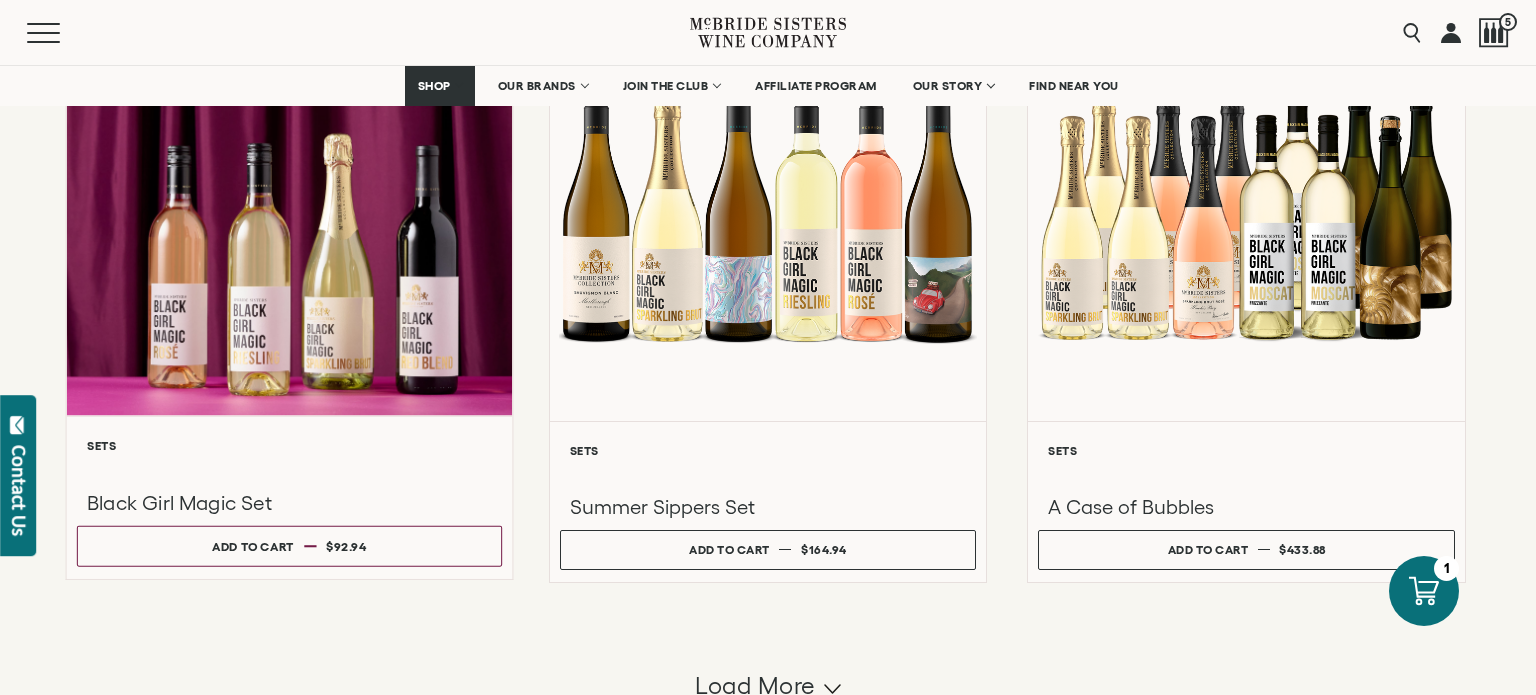 click at bounding box center (289, 203) 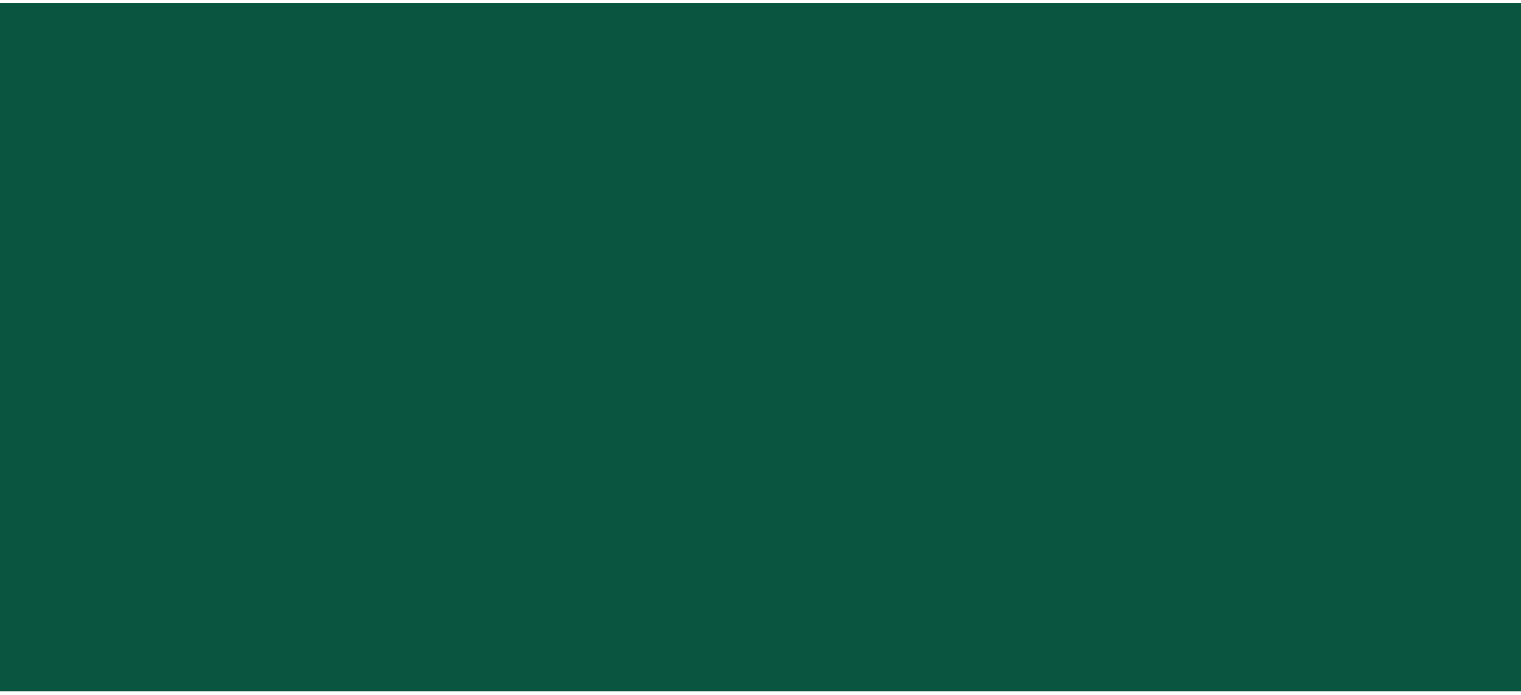 scroll, scrollTop: 0, scrollLeft: 0, axis: both 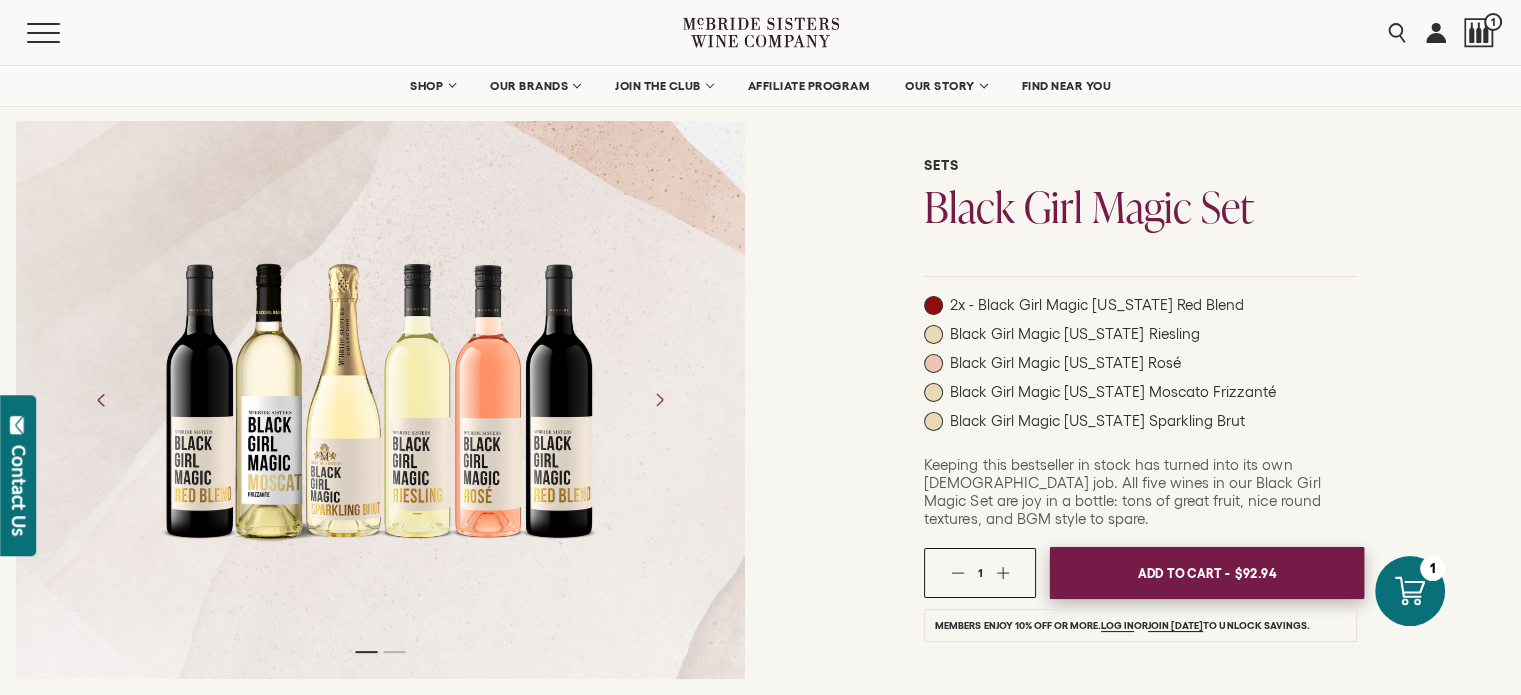 click on "Add To Cart -" at bounding box center (1184, 573) 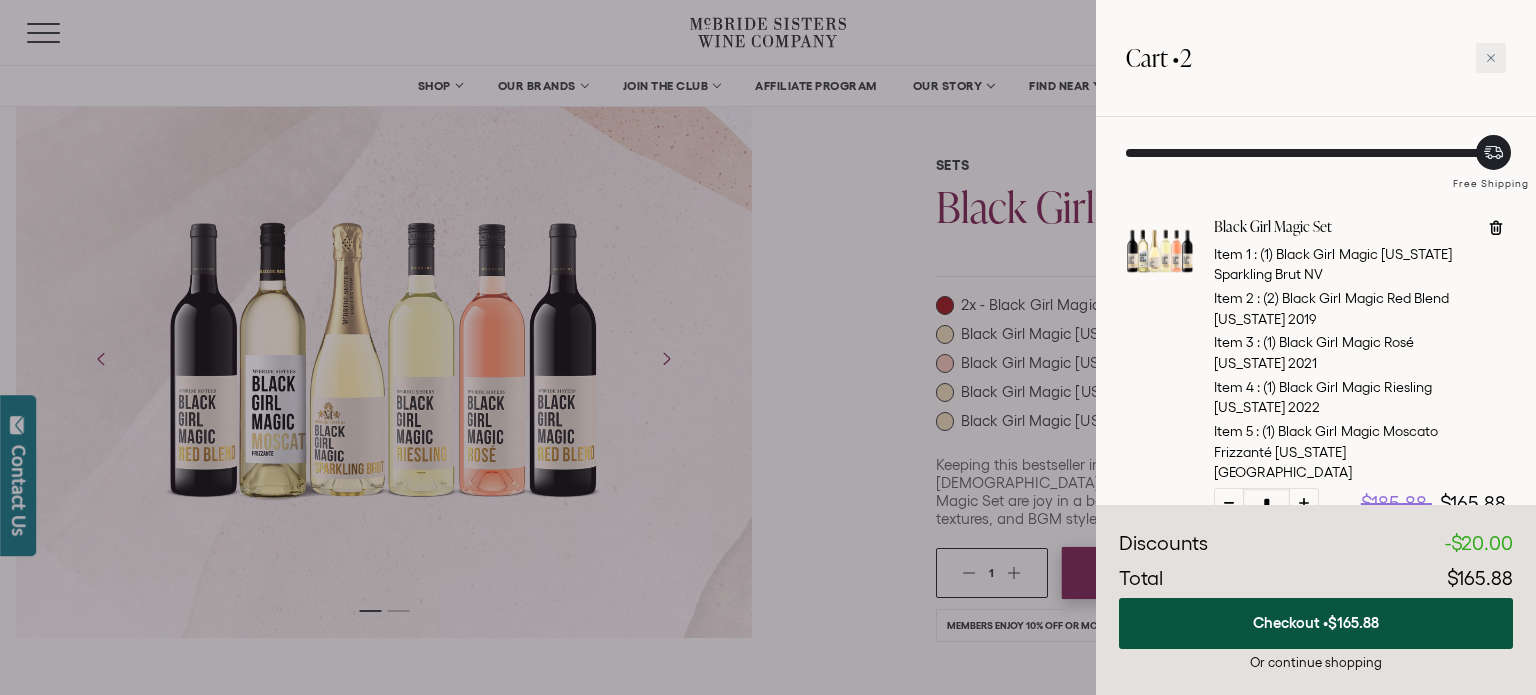 scroll, scrollTop: 201, scrollLeft: 0, axis: vertical 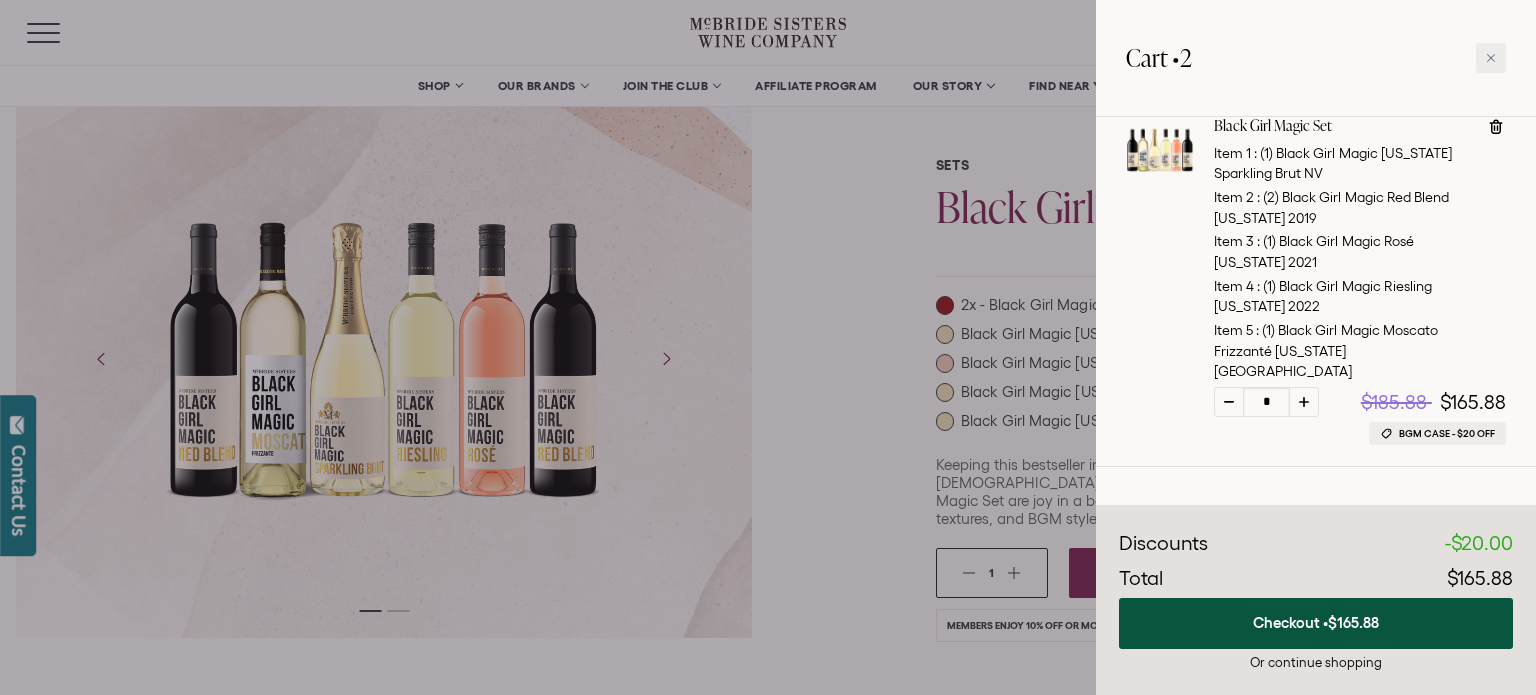 click at bounding box center (1229, 402) 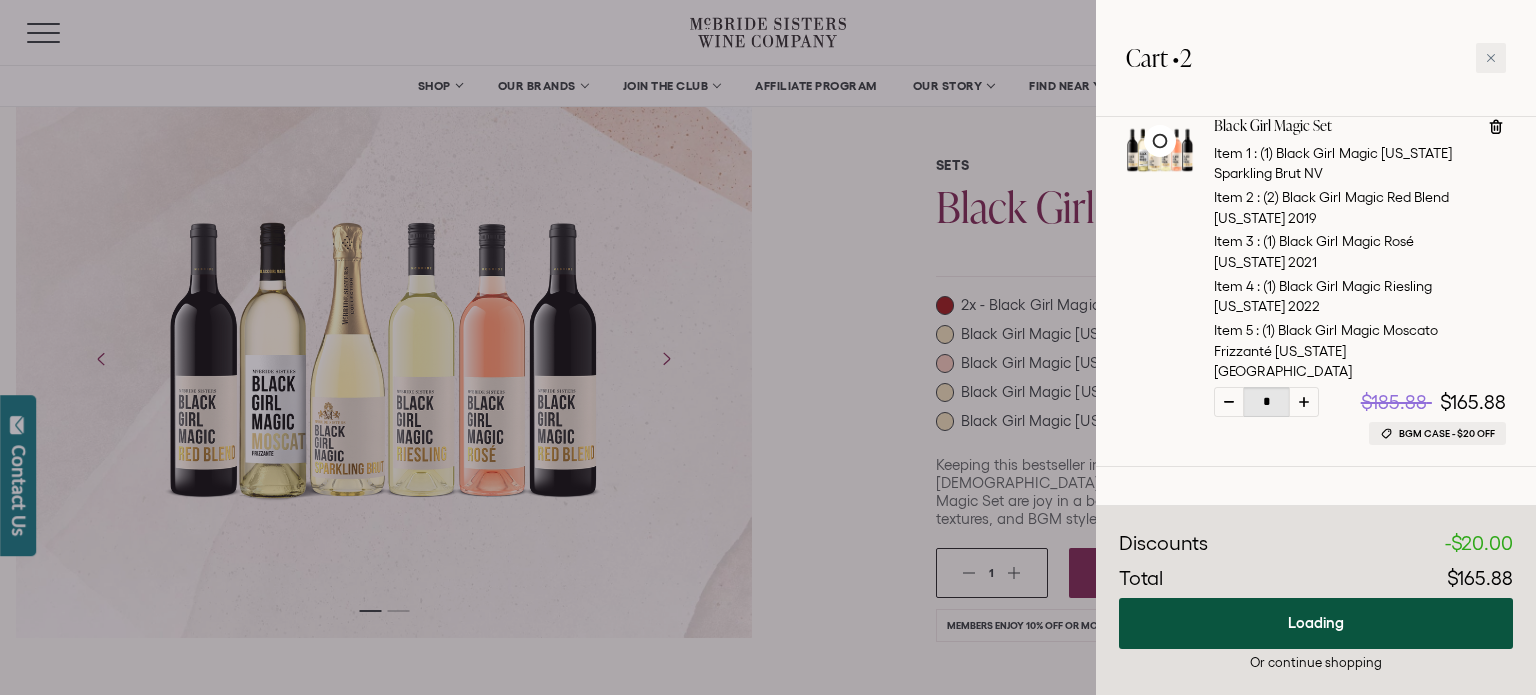 scroll, scrollTop: 157, scrollLeft: 0, axis: vertical 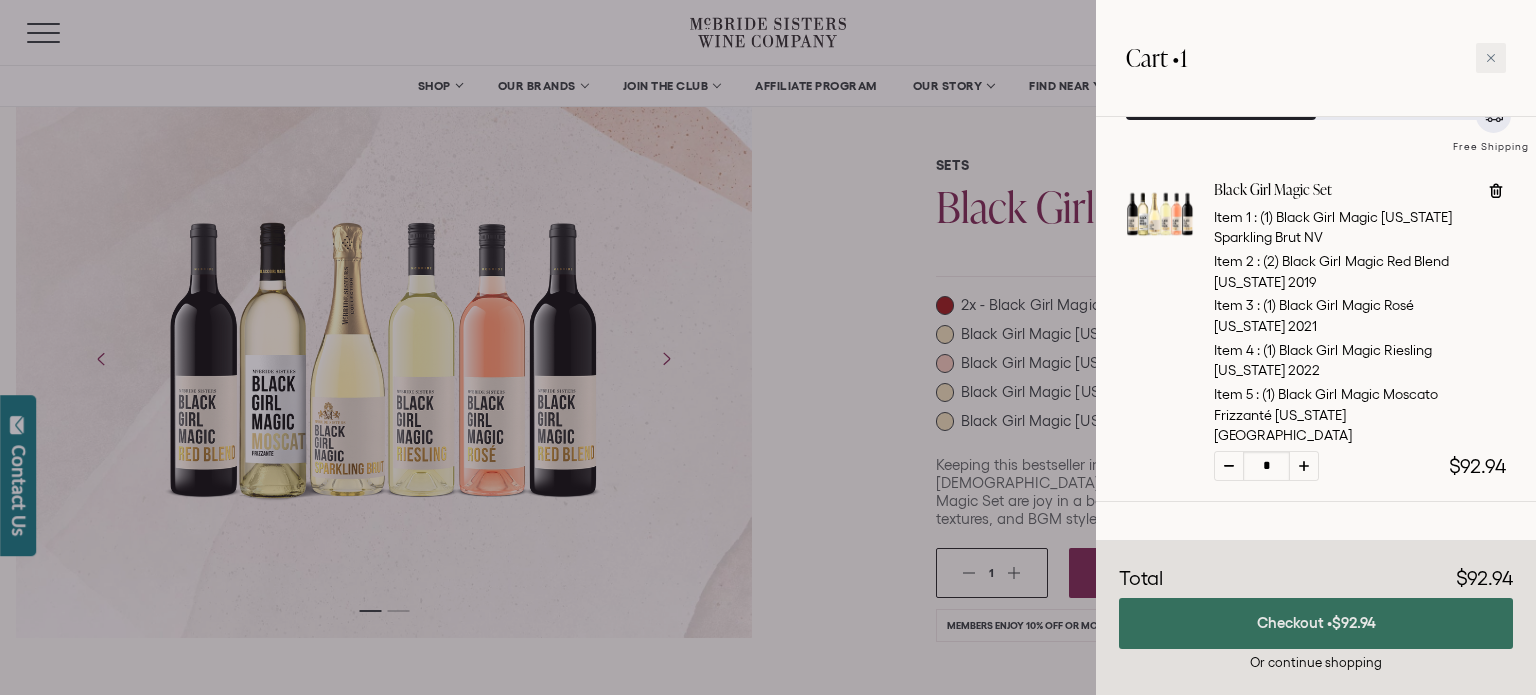 click on "$92.94" at bounding box center (1354, 622) 